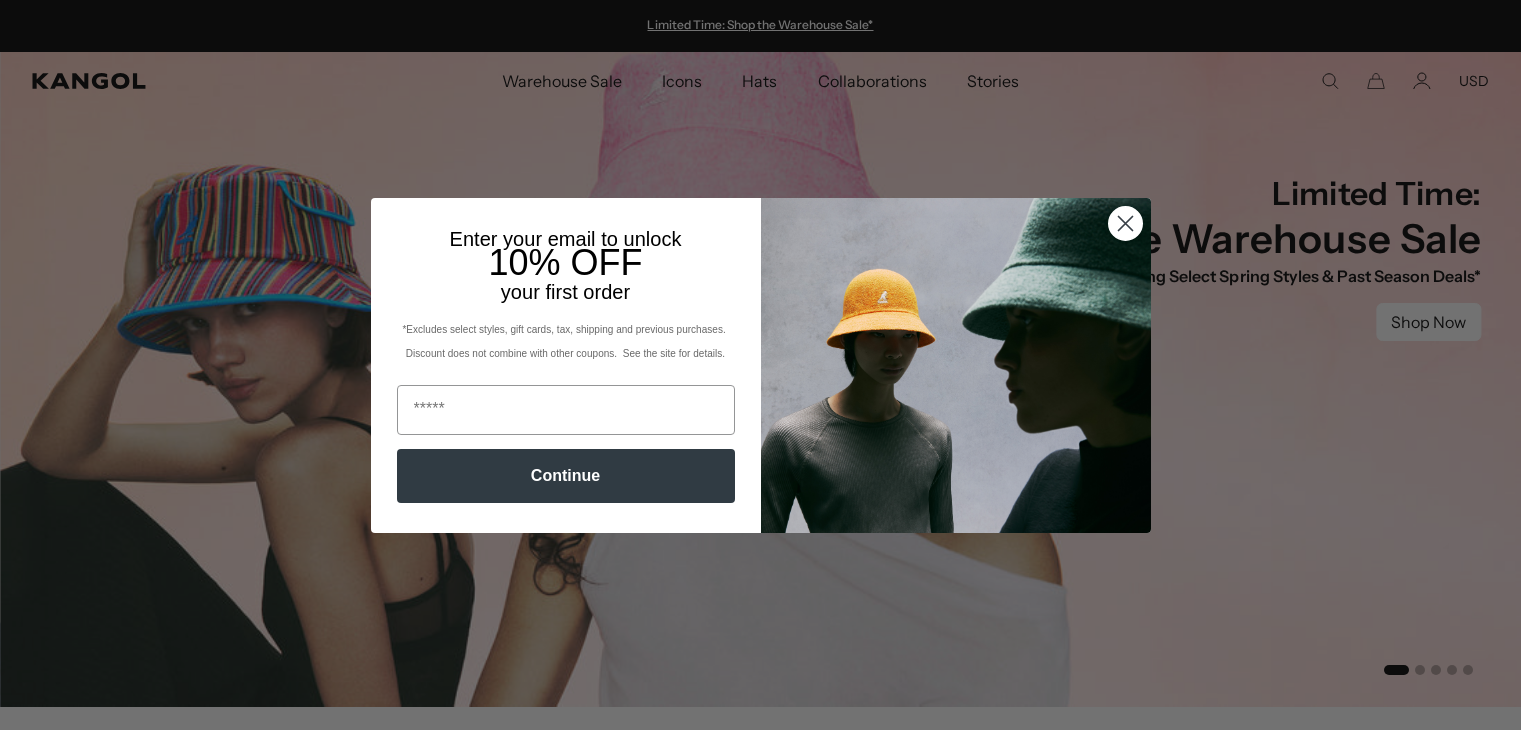 scroll, scrollTop: 0, scrollLeft: 0, axis: both 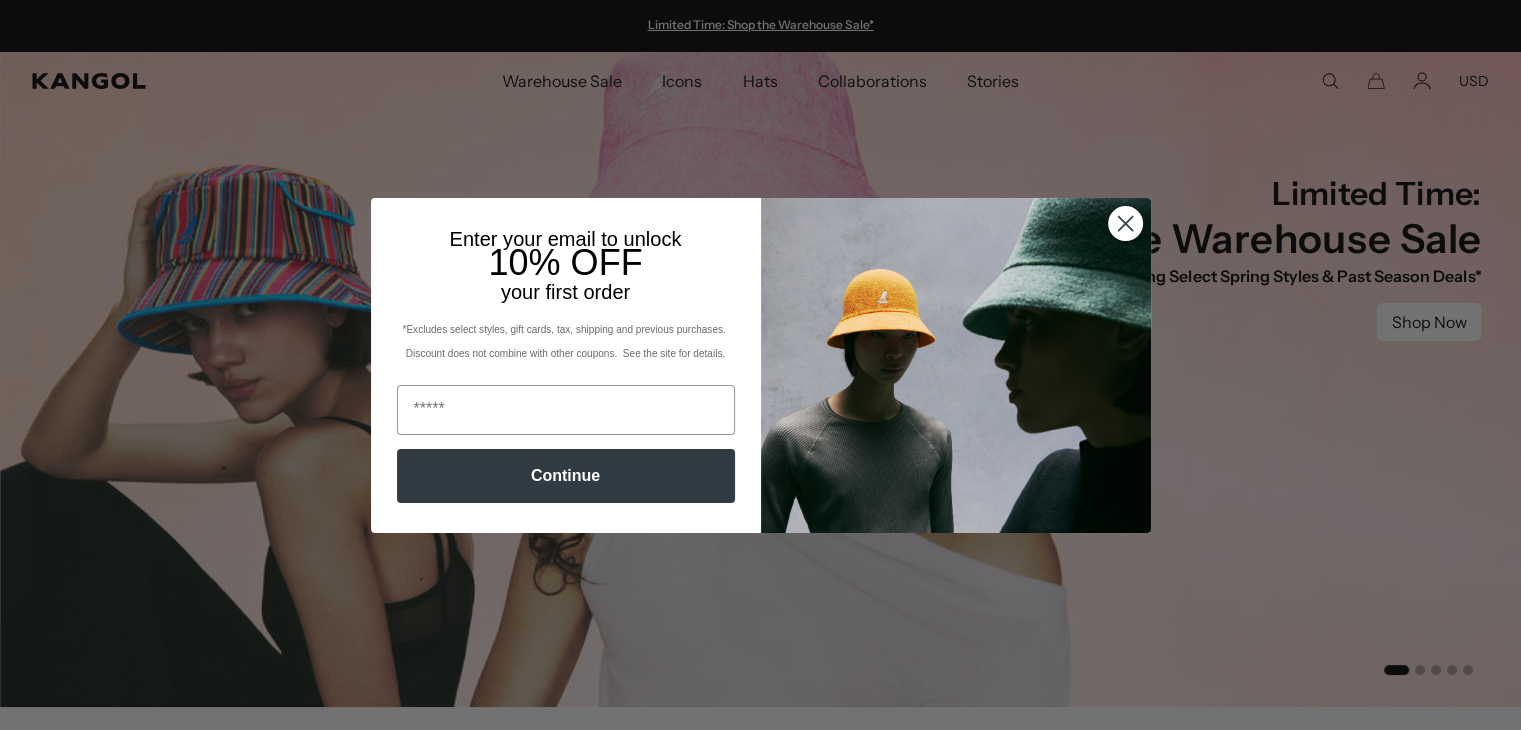 click at bounding box center [1125, 223] 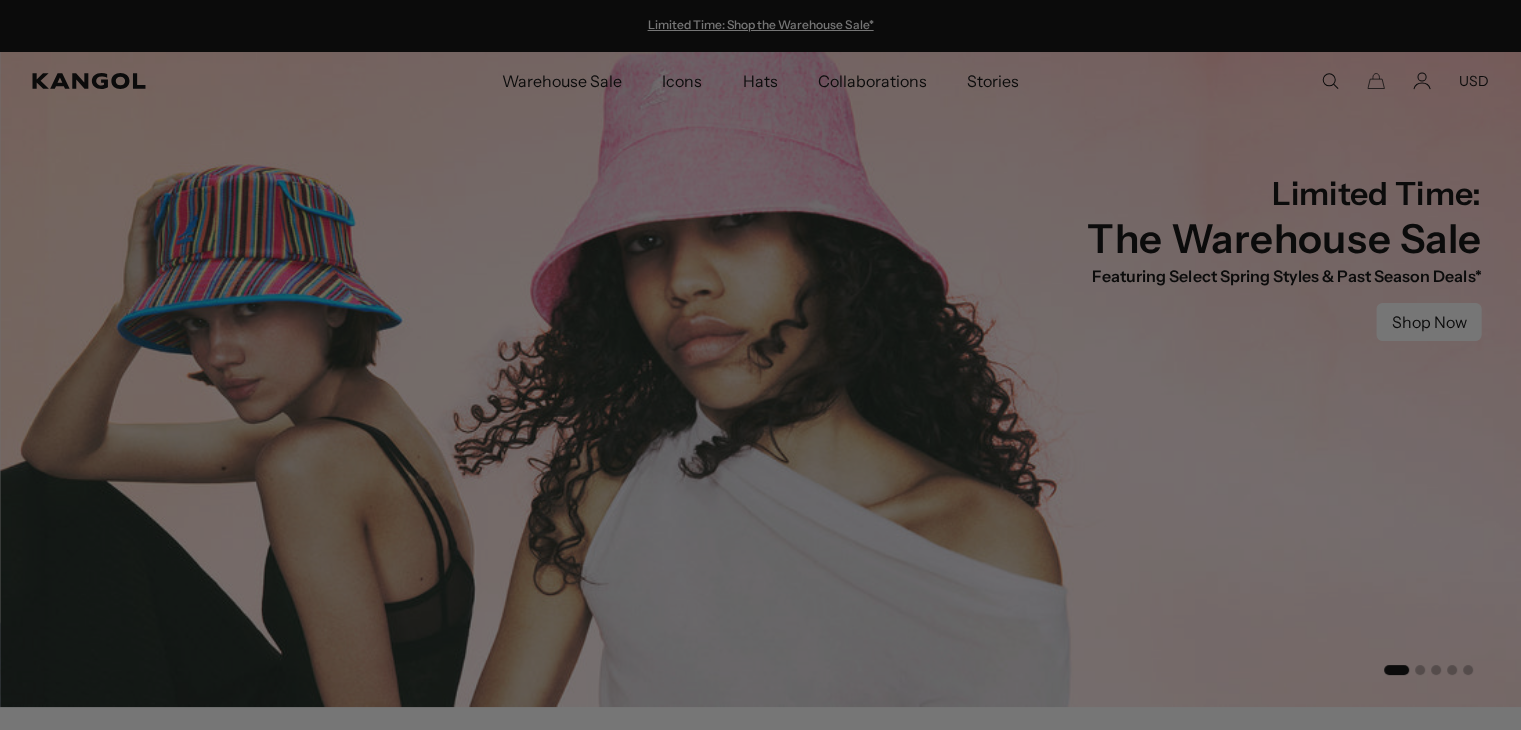 click at bounding box center (1124, 256) 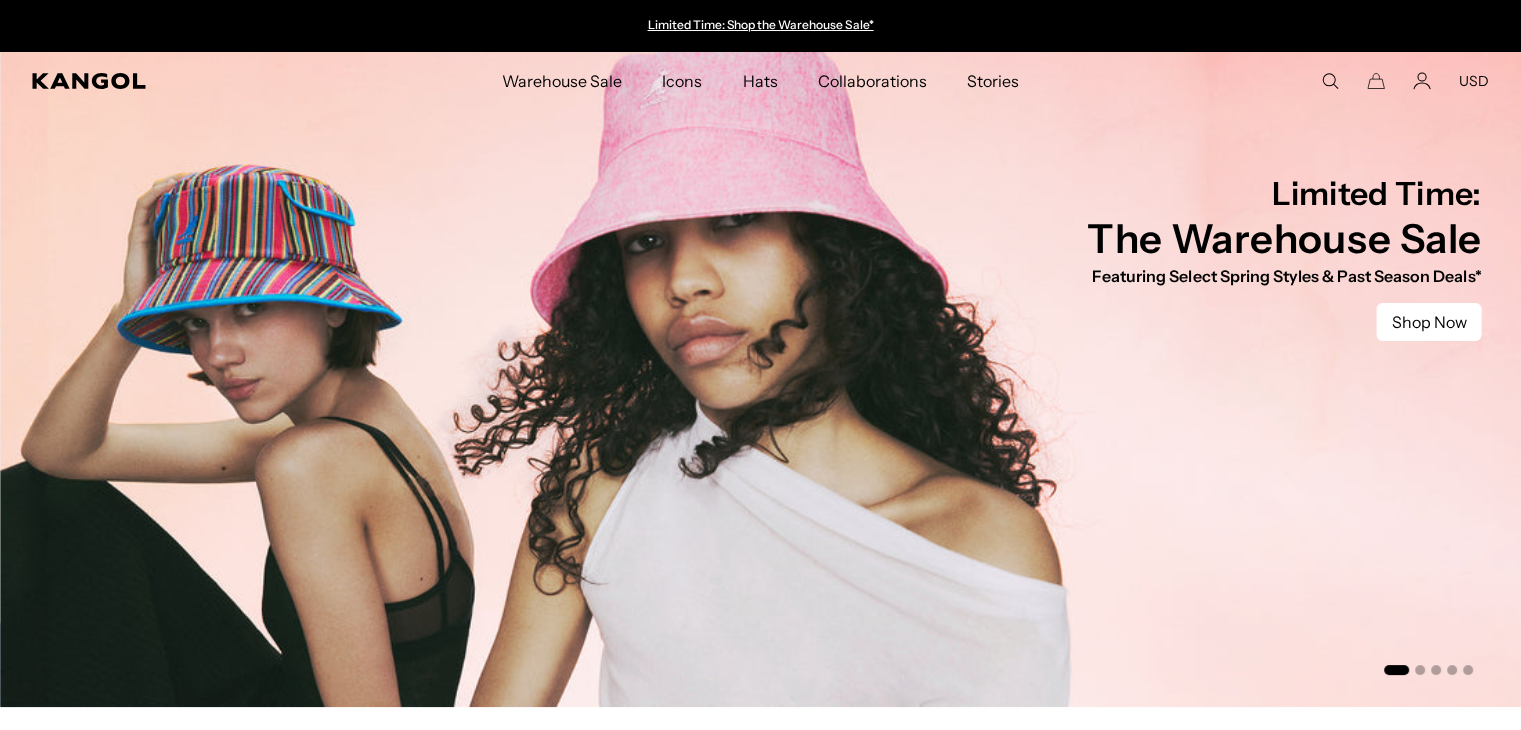 click at bounding box center [1125, 257] 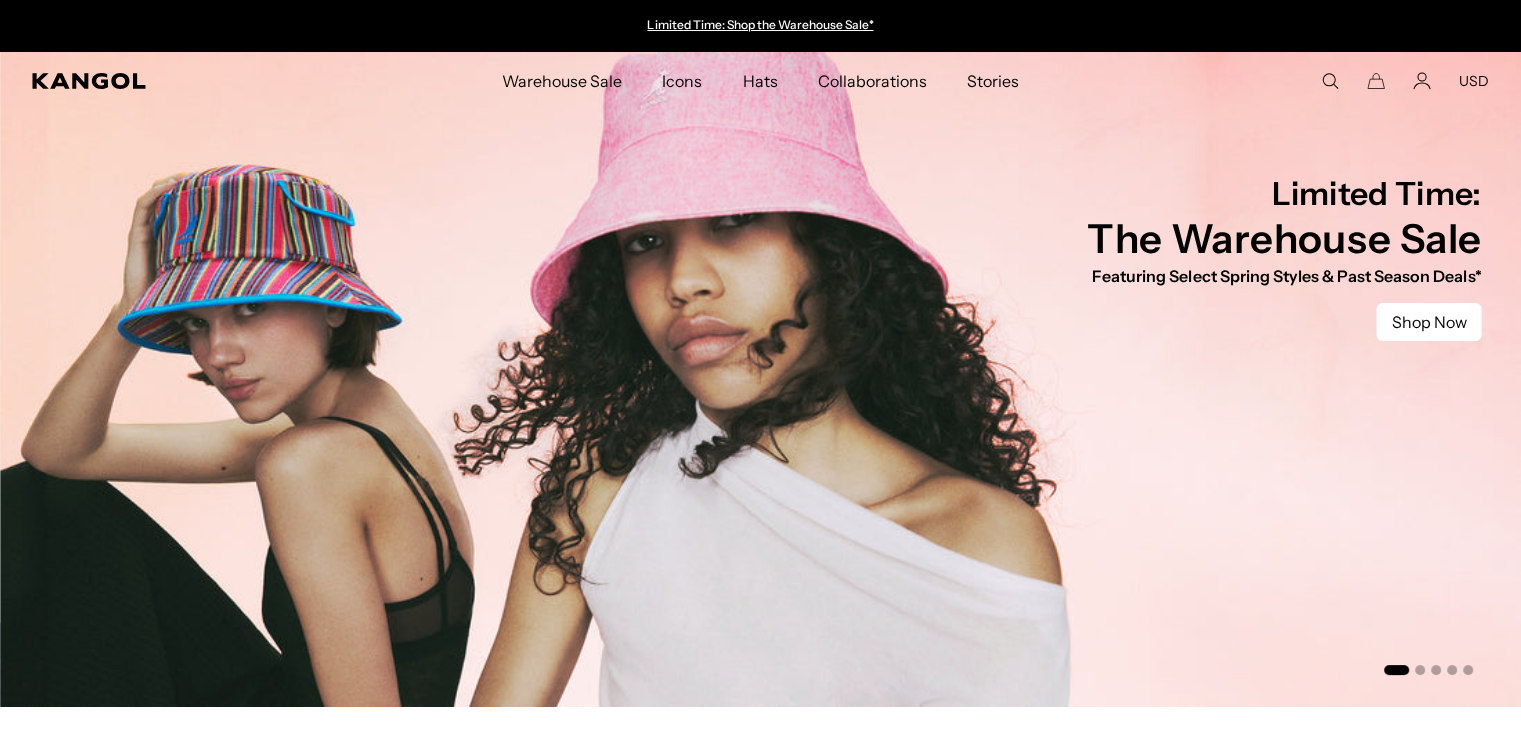 scroll, scrollTop: 0, scrollLeft: 0, axis: both 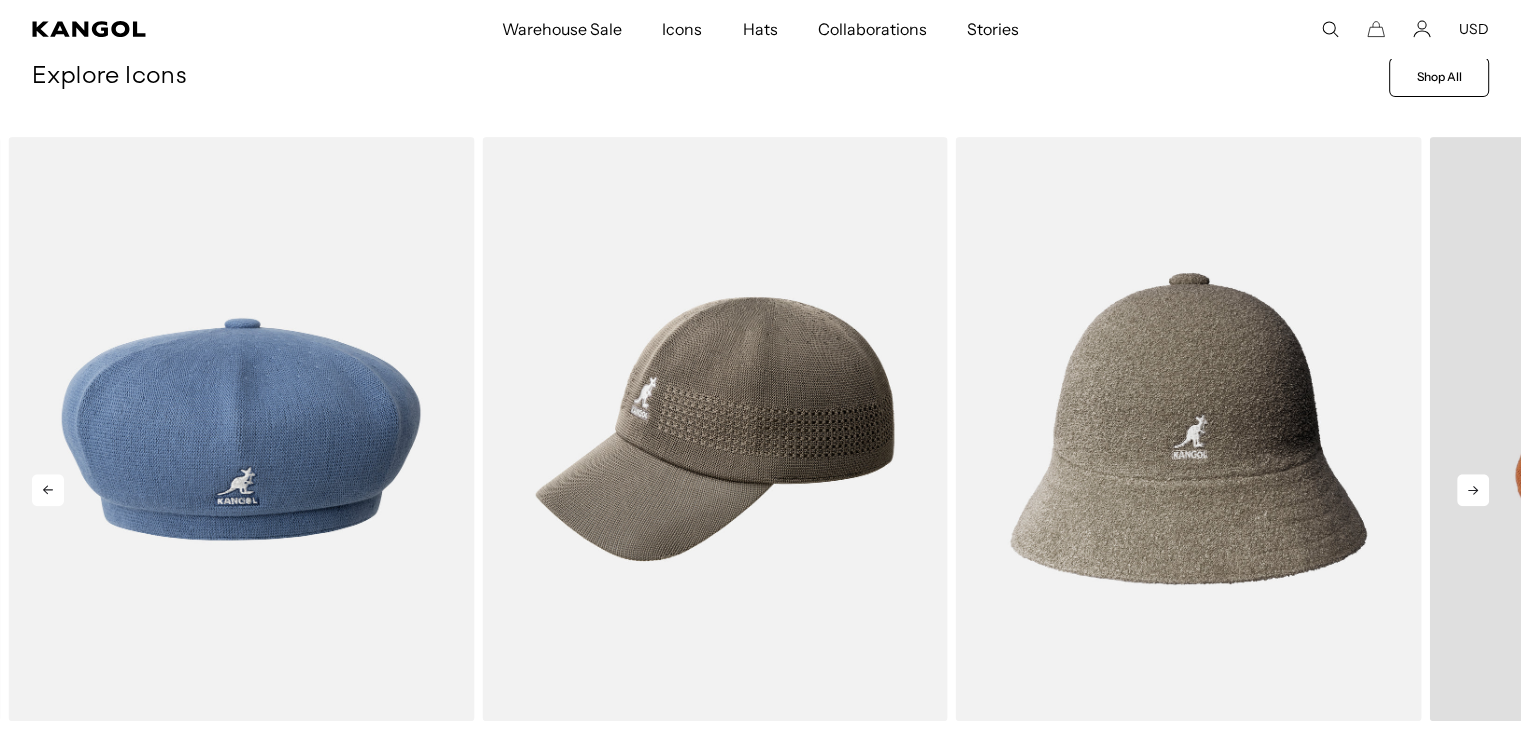 click at bounding box center (1662, 429) 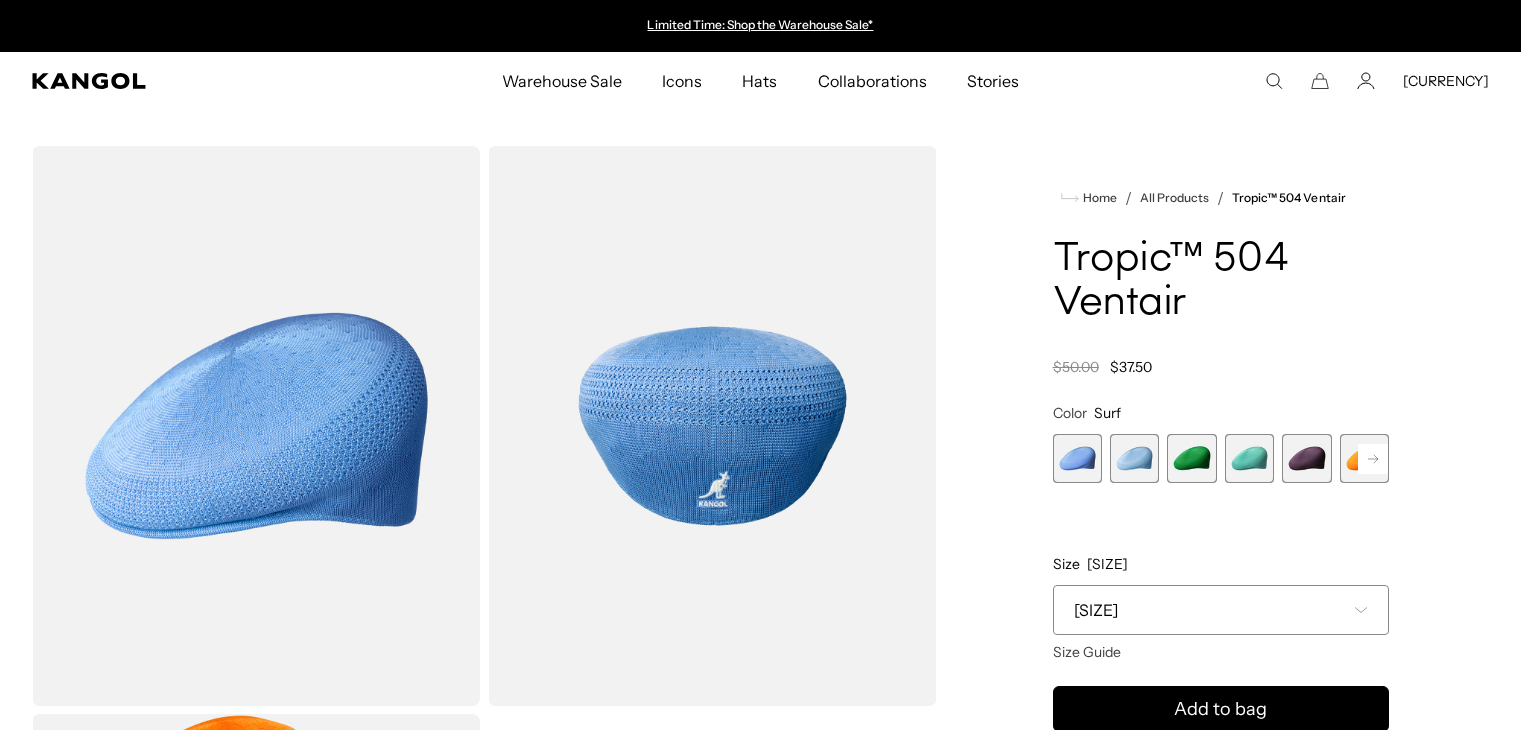 scroll, scrollTop: 0, scrollLeft: 0, axis: both 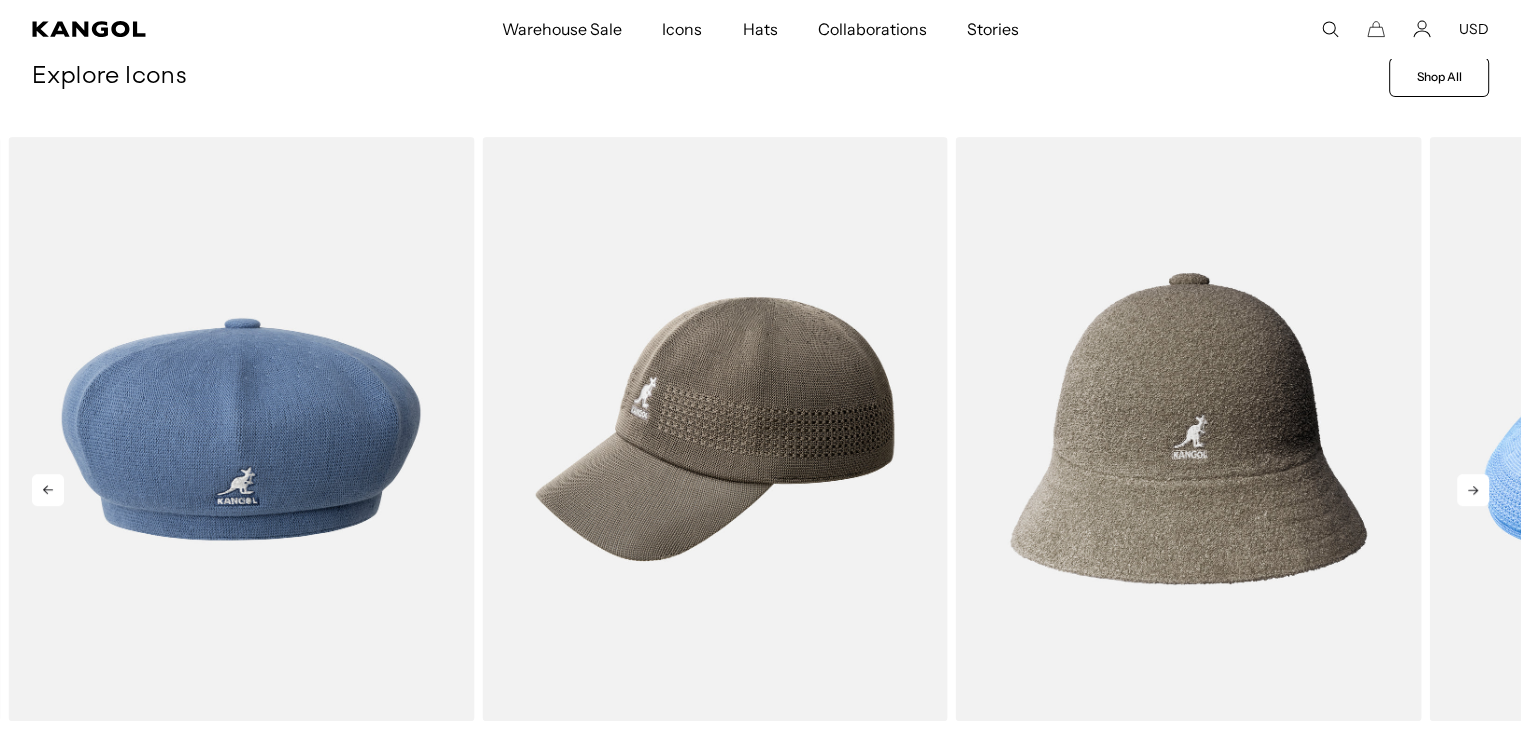 click at bounding box center [1473, 490] 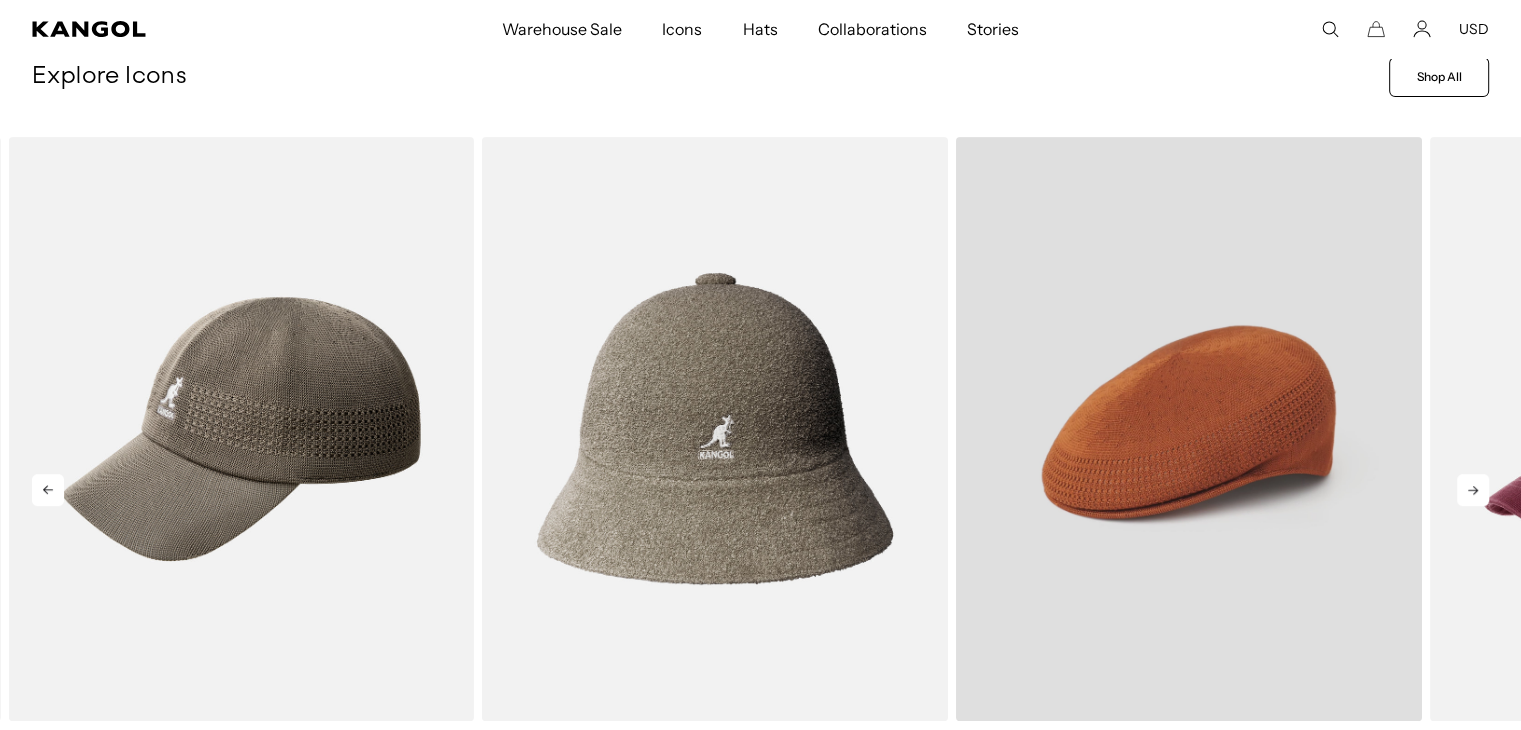 scroll, scrollTop: 0, scrollLeft: 0, axis: both 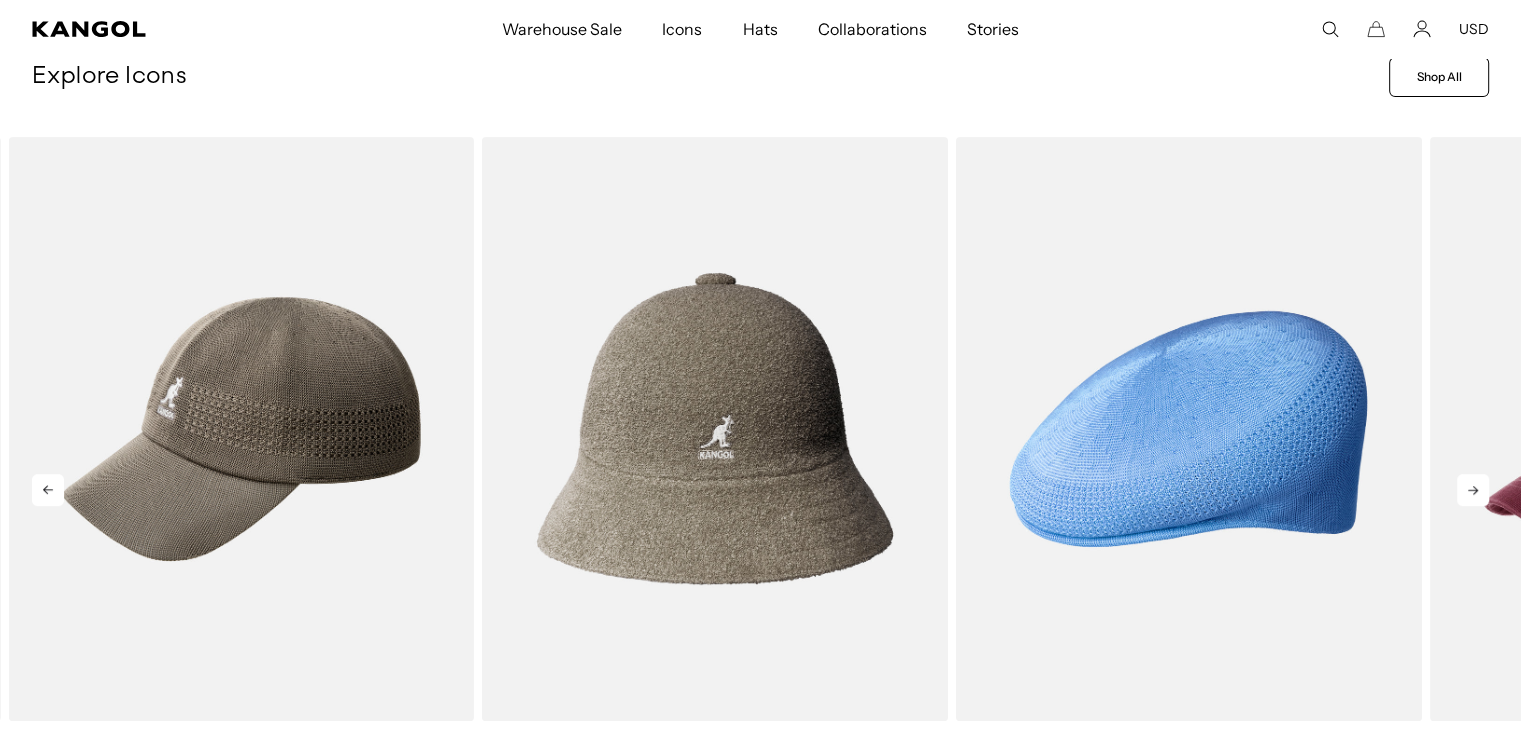 click at bounding box center (1473, 490) 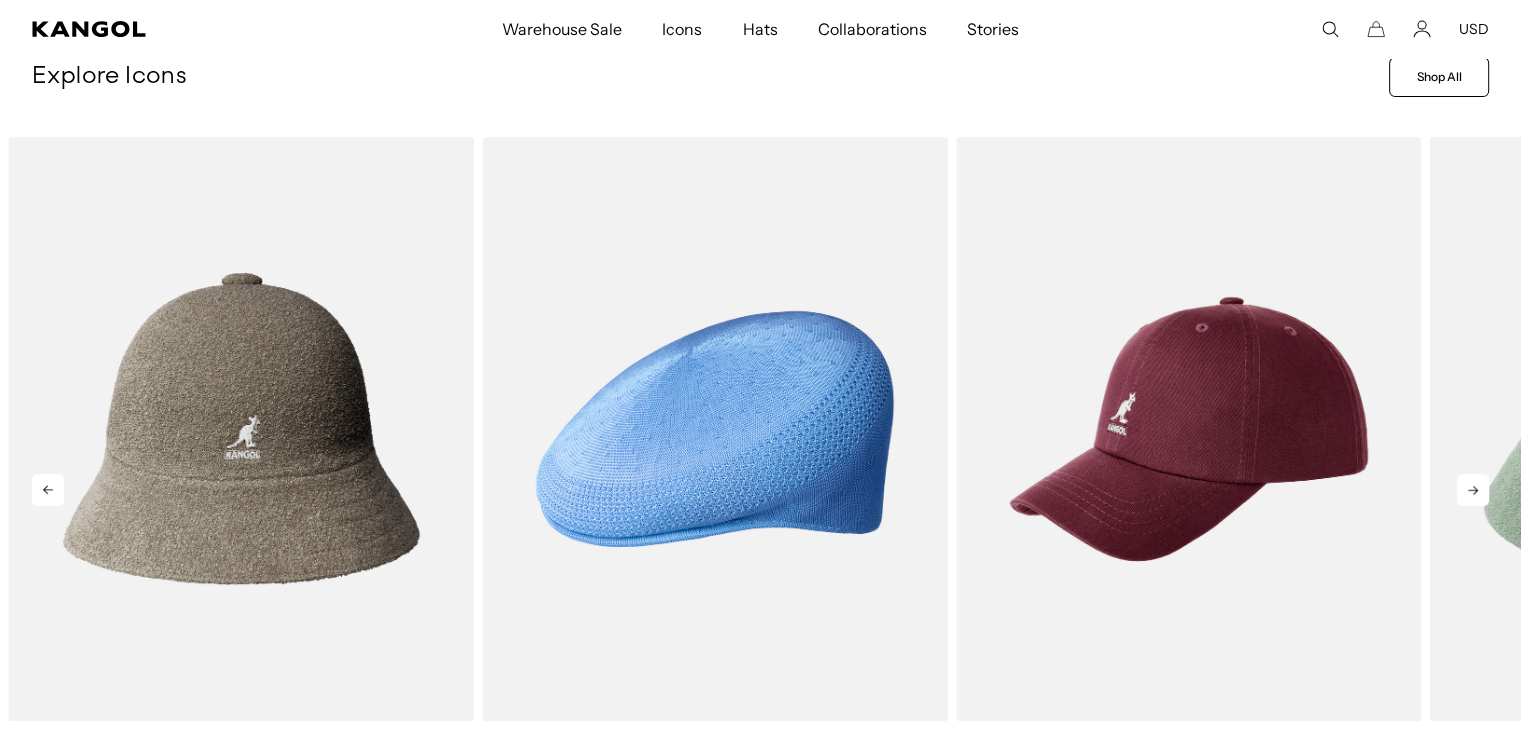 click at bounding box center [1473, 490] 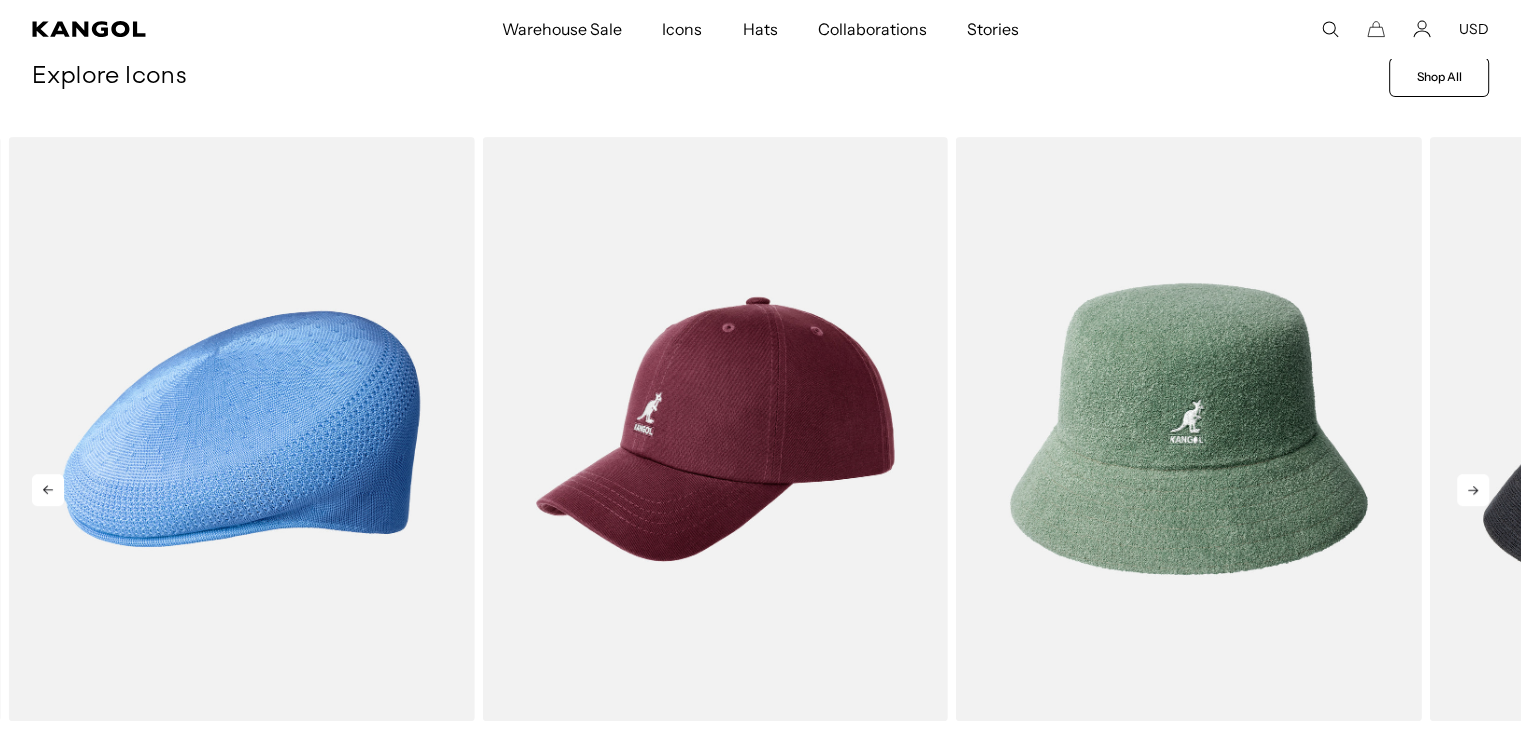 click at bounding box center (1473, 490) 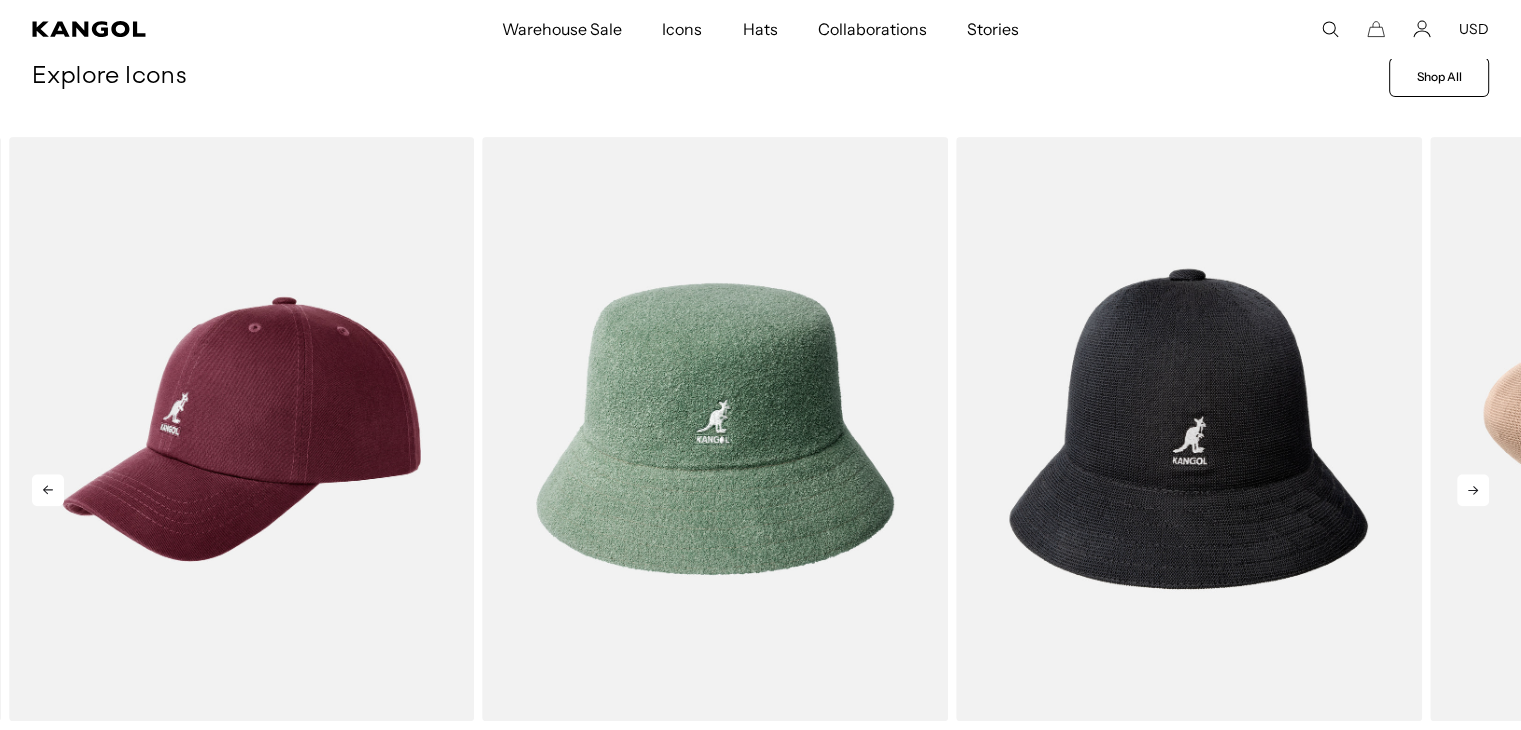 click at bounding box center [1473, 490] 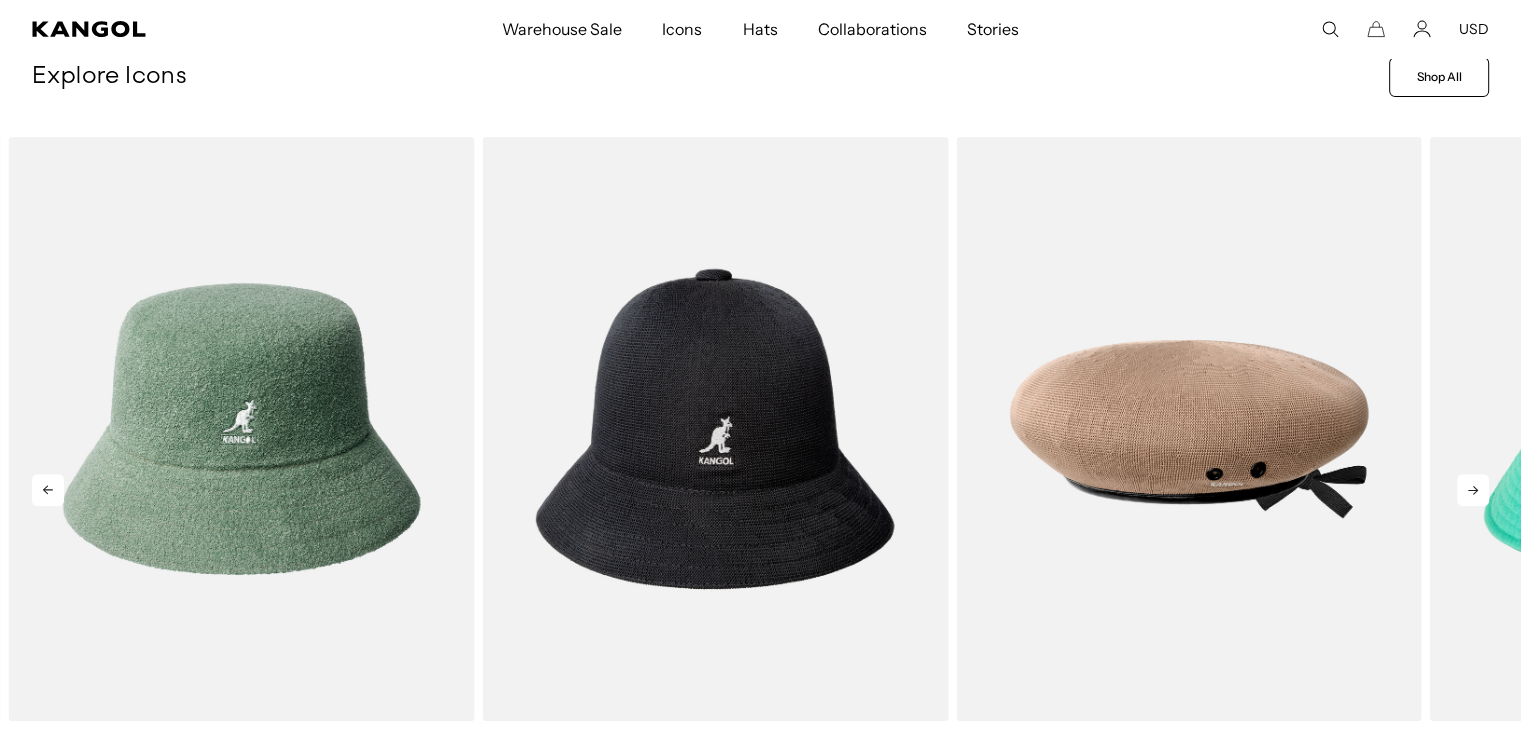 click at bounding box center [1473, 490] 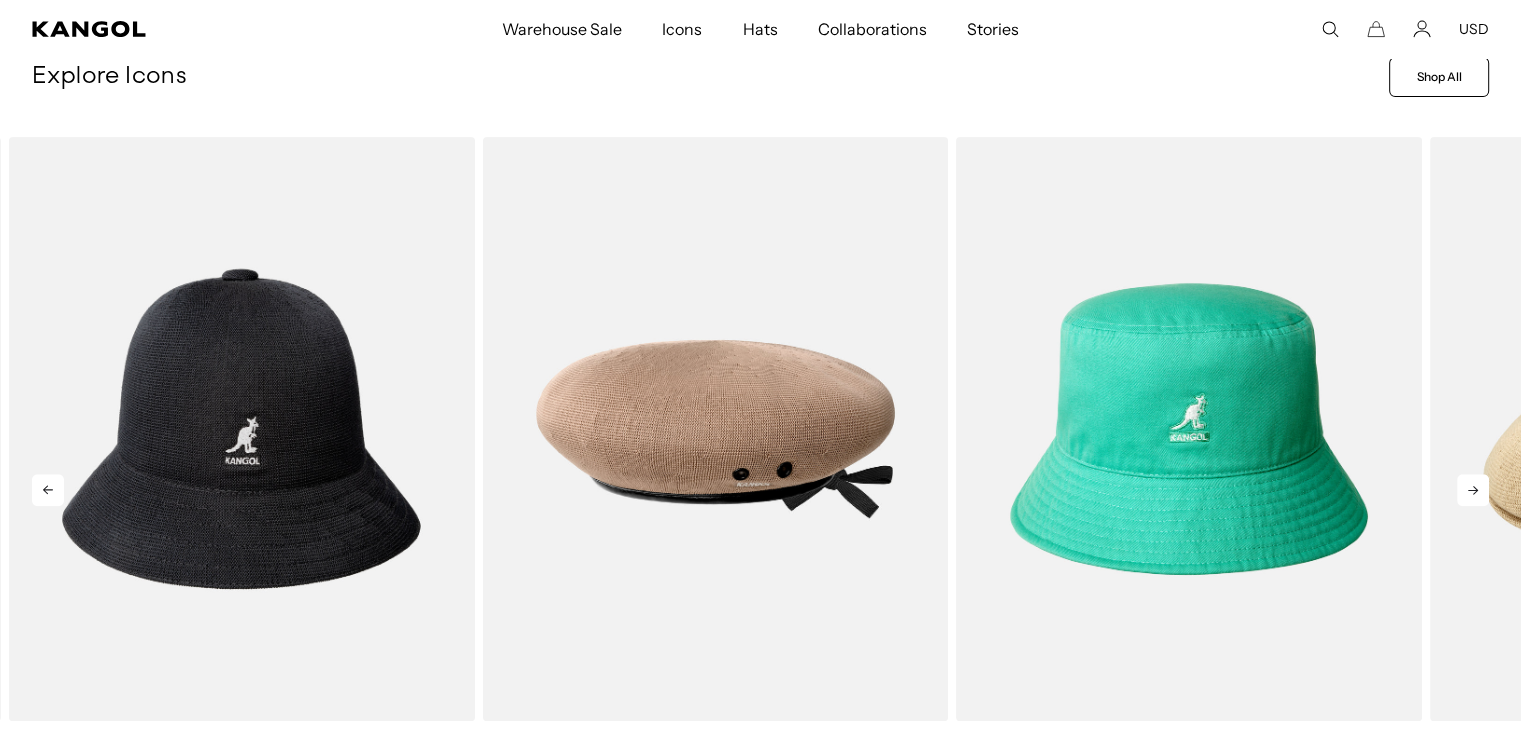 click at bounding box center [1473, 490] 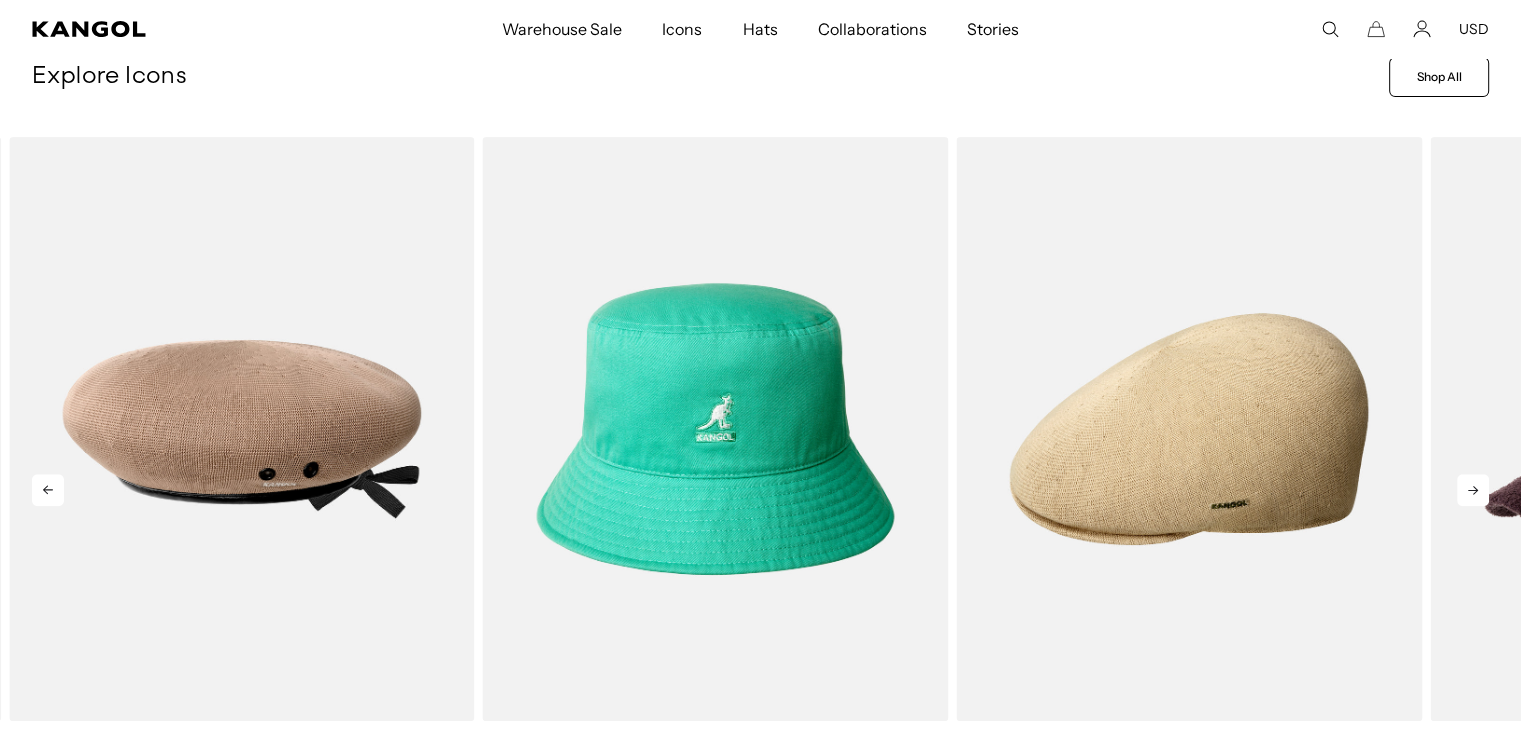 scroll, scrollTop: 0, scrollLeft: 0, axis: both 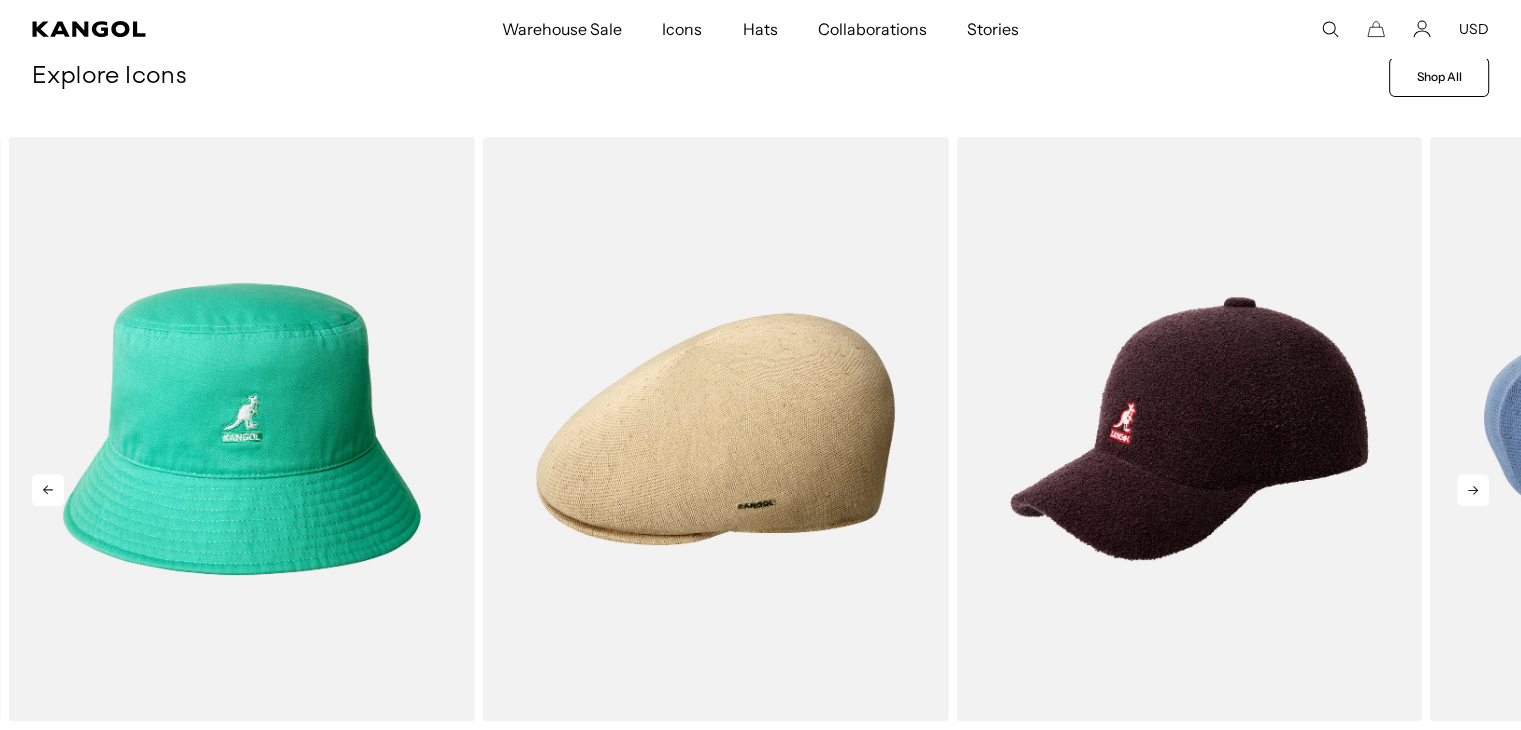 click at bounding box center (1473, 490) 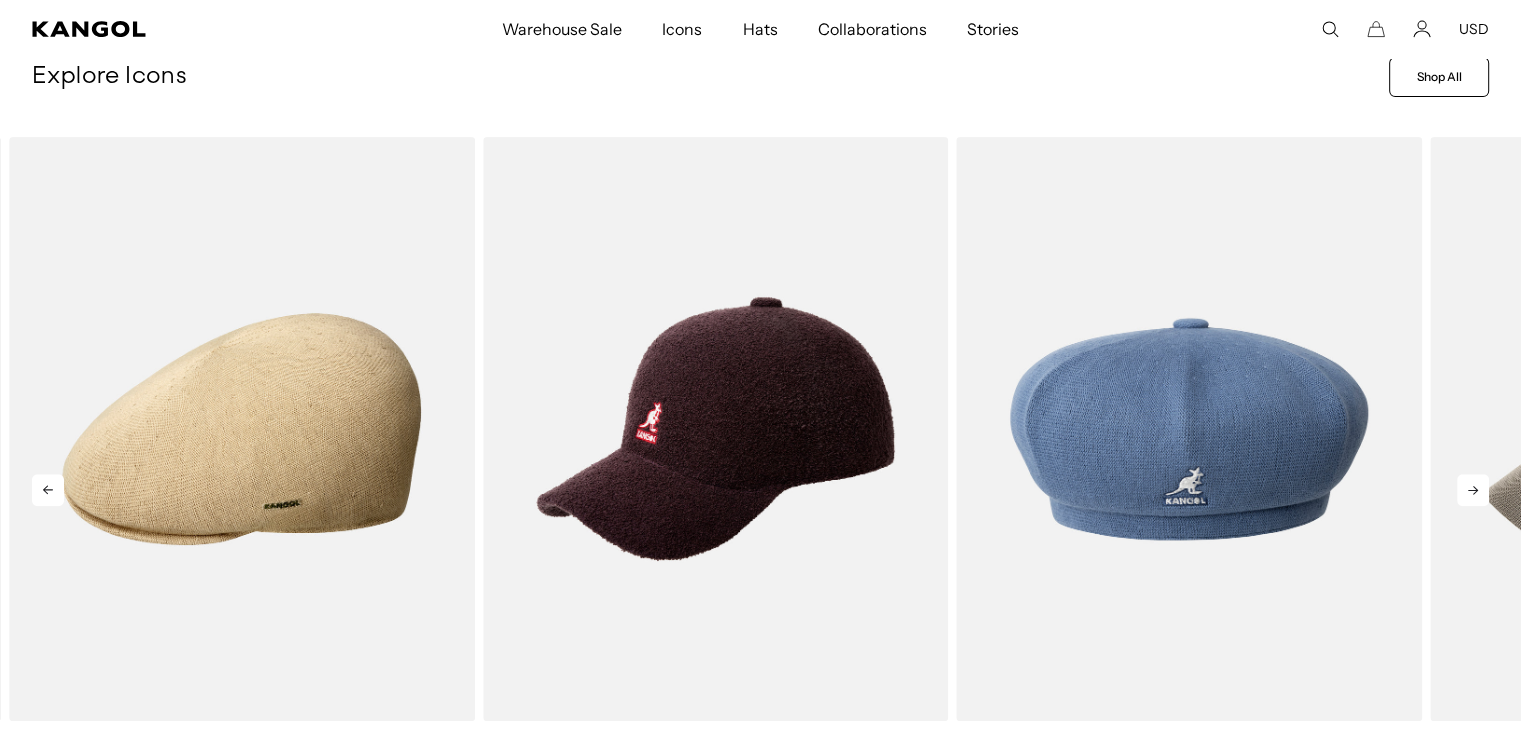 click at bounding box center (1473, 490) 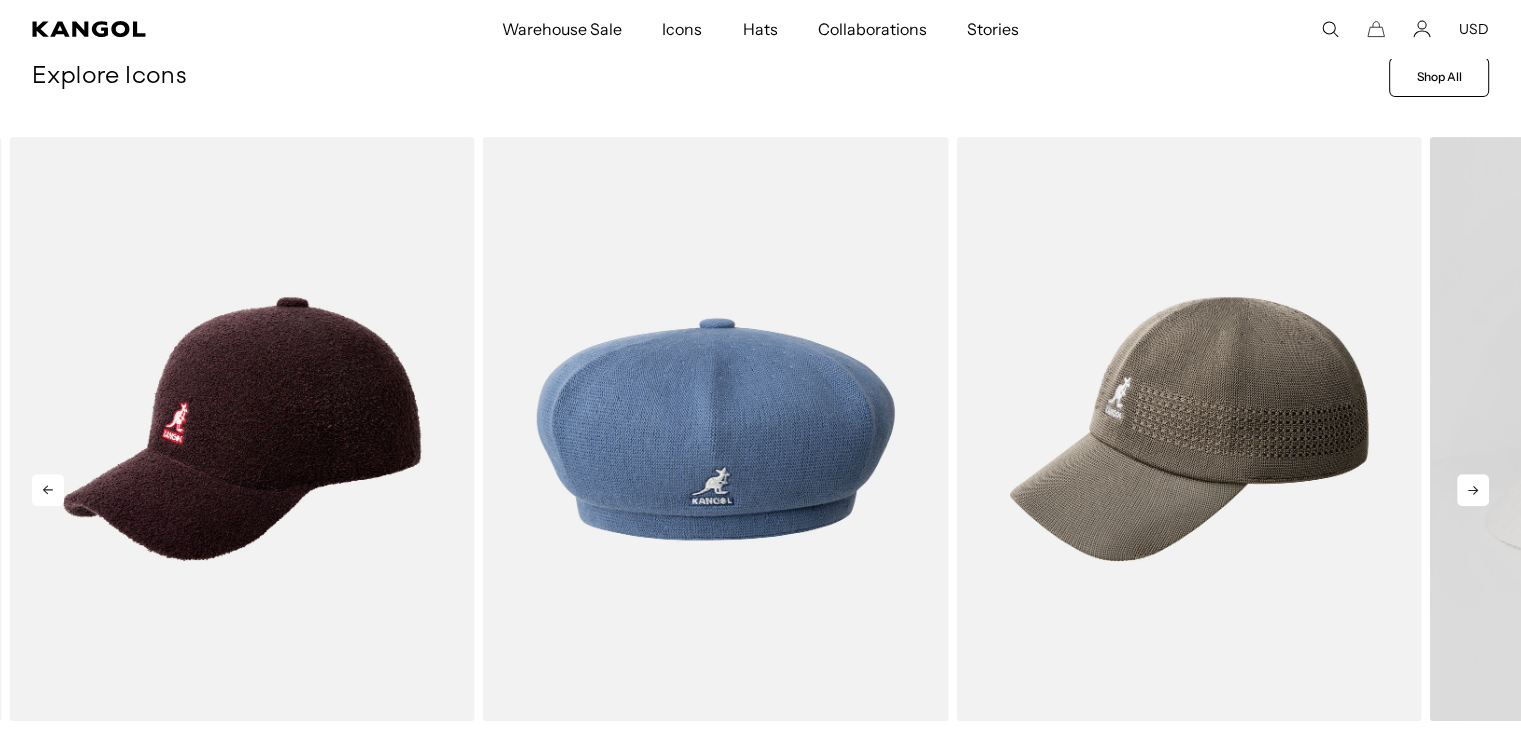 scroll, scrollTop: 835, scrollLeft: 0, axis: vertical 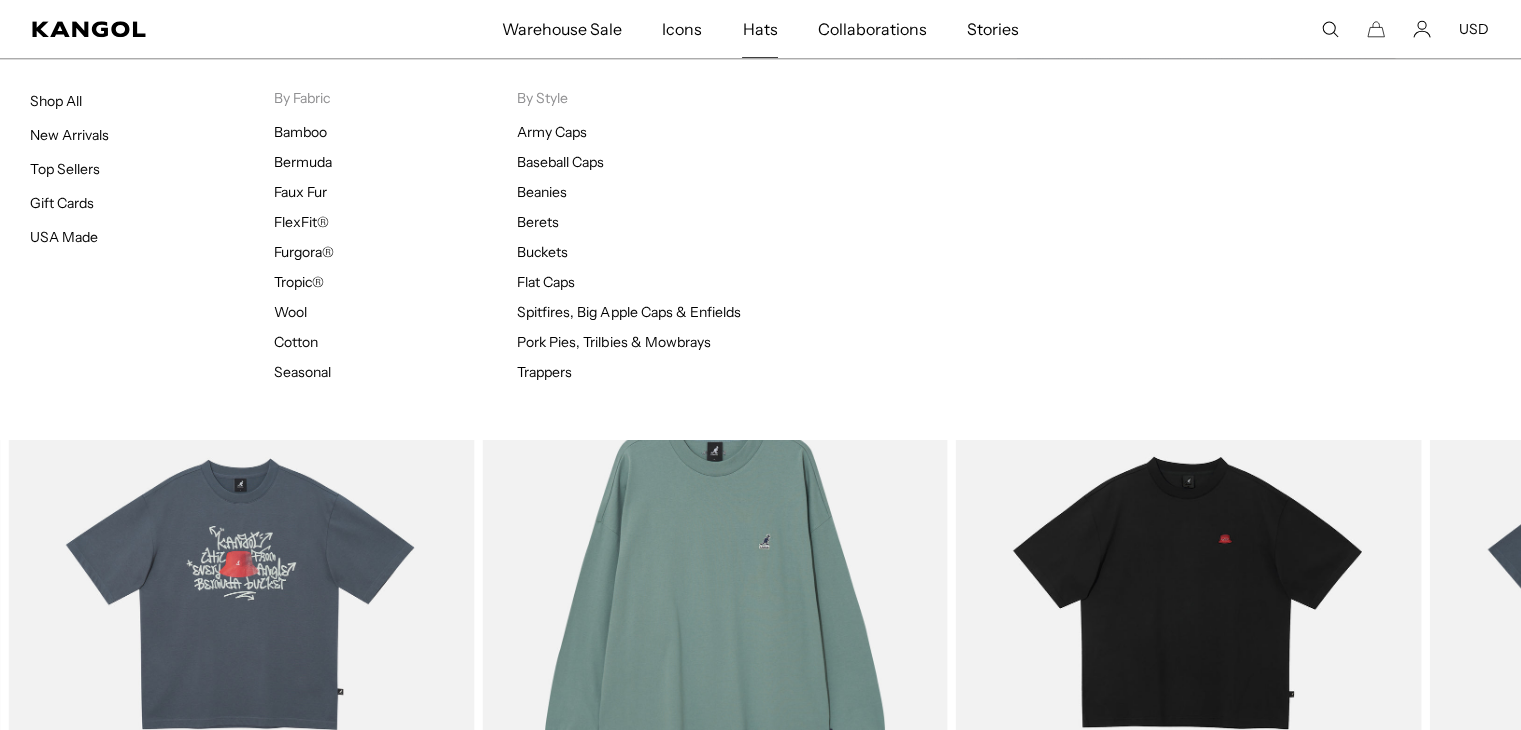 click on "Hats" at bounding box center (759, 29) 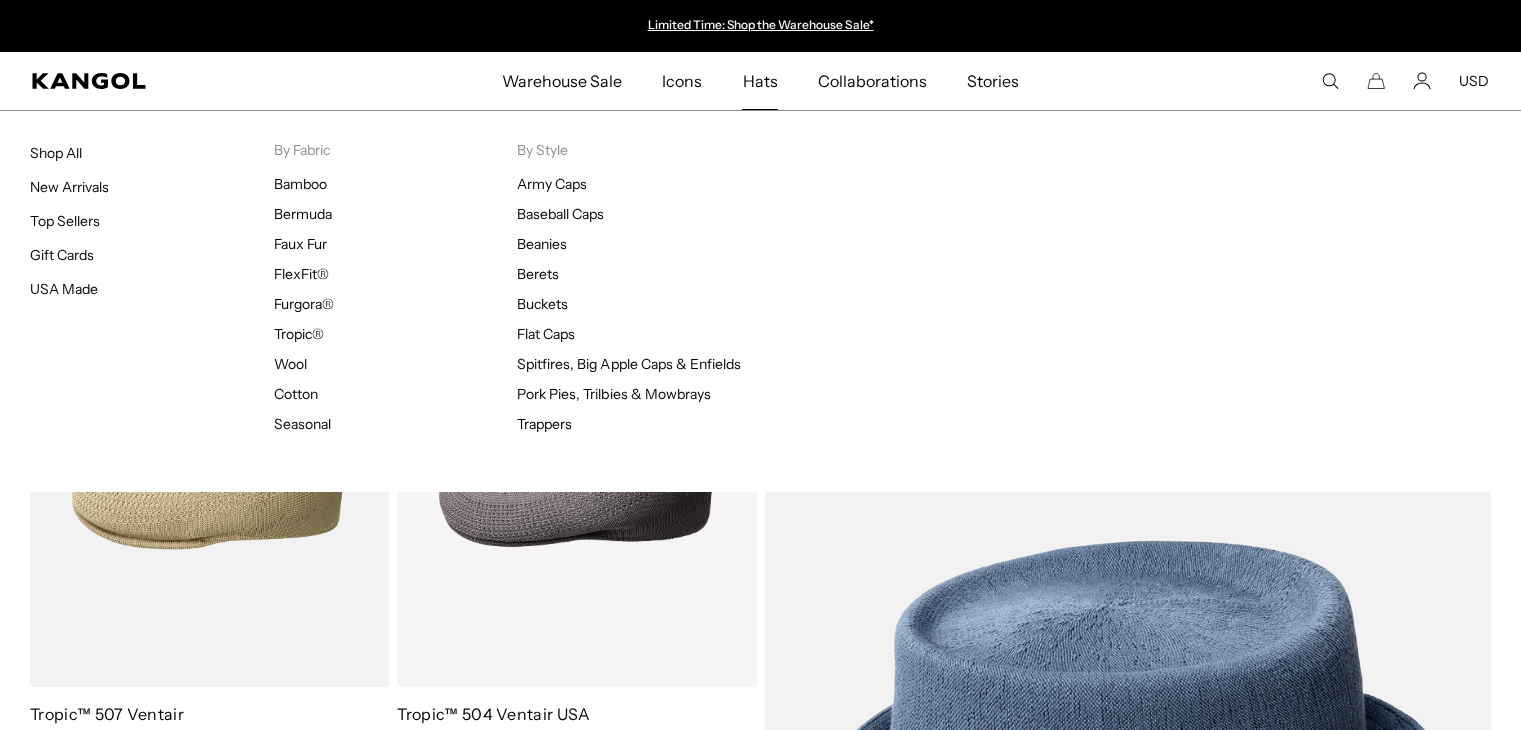 scroll, scrollTop: 0, scrollLeft: 0, axis: both 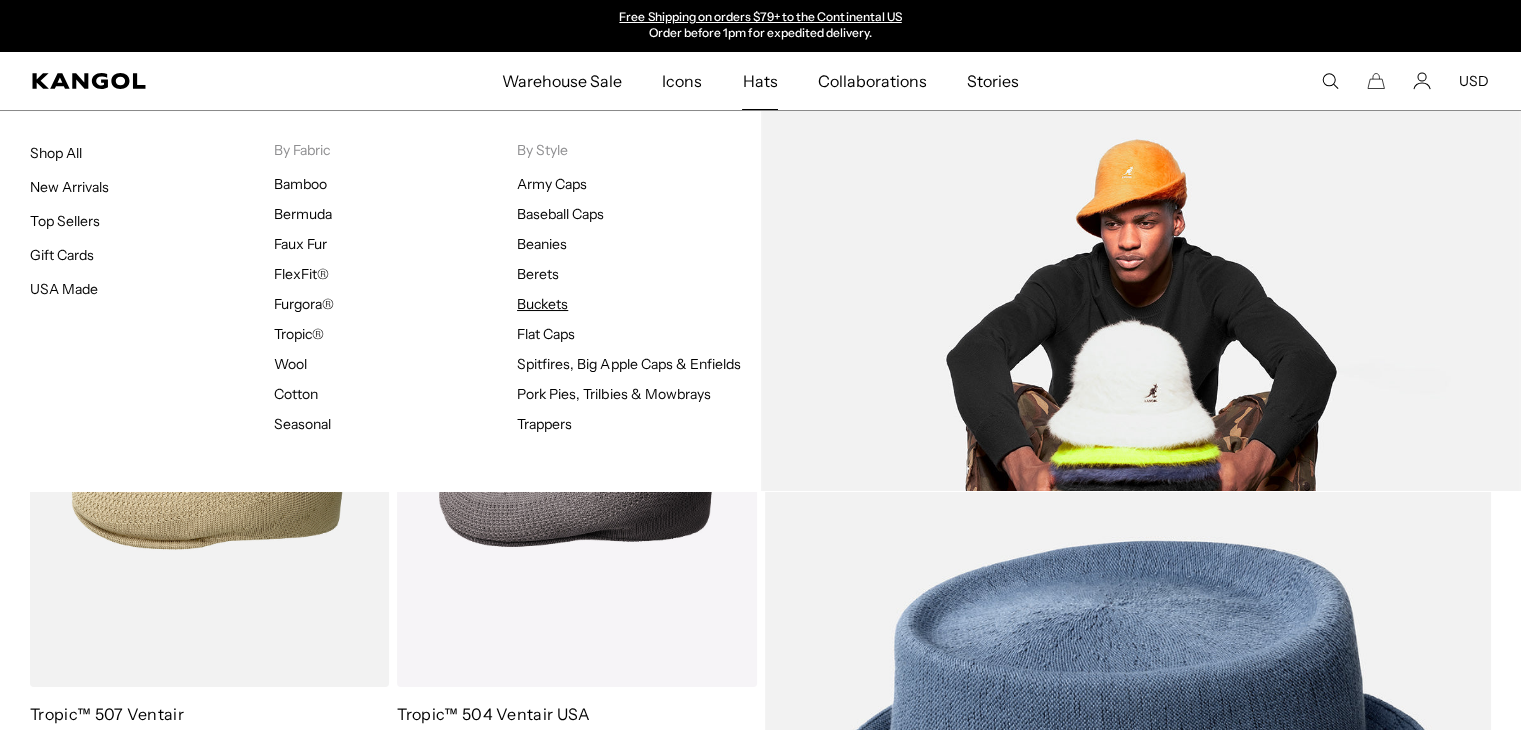 click on "Buckets" at bounding box center (542, 304) 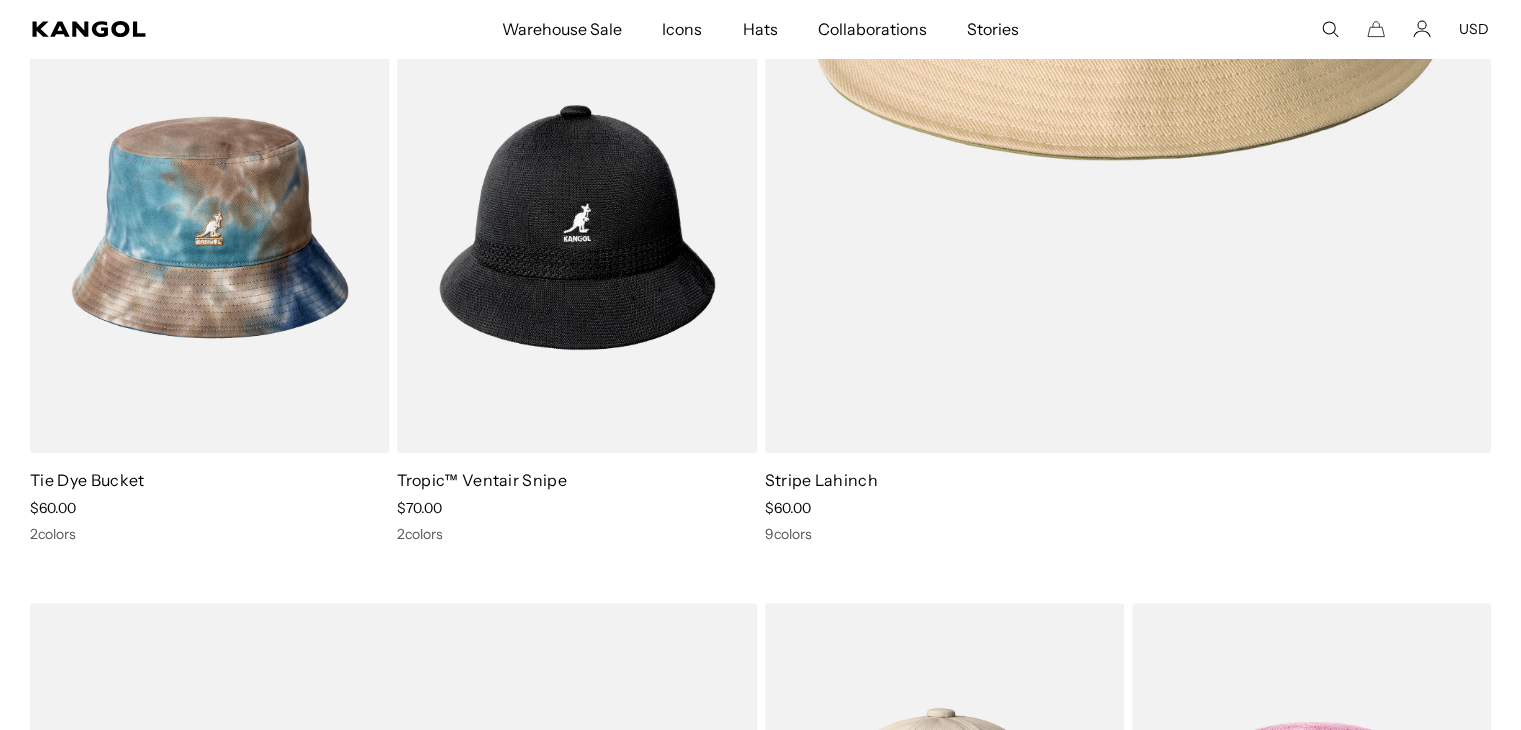 scroll, scrollTop: 1156, scrollLeft: 0, axis: vertical 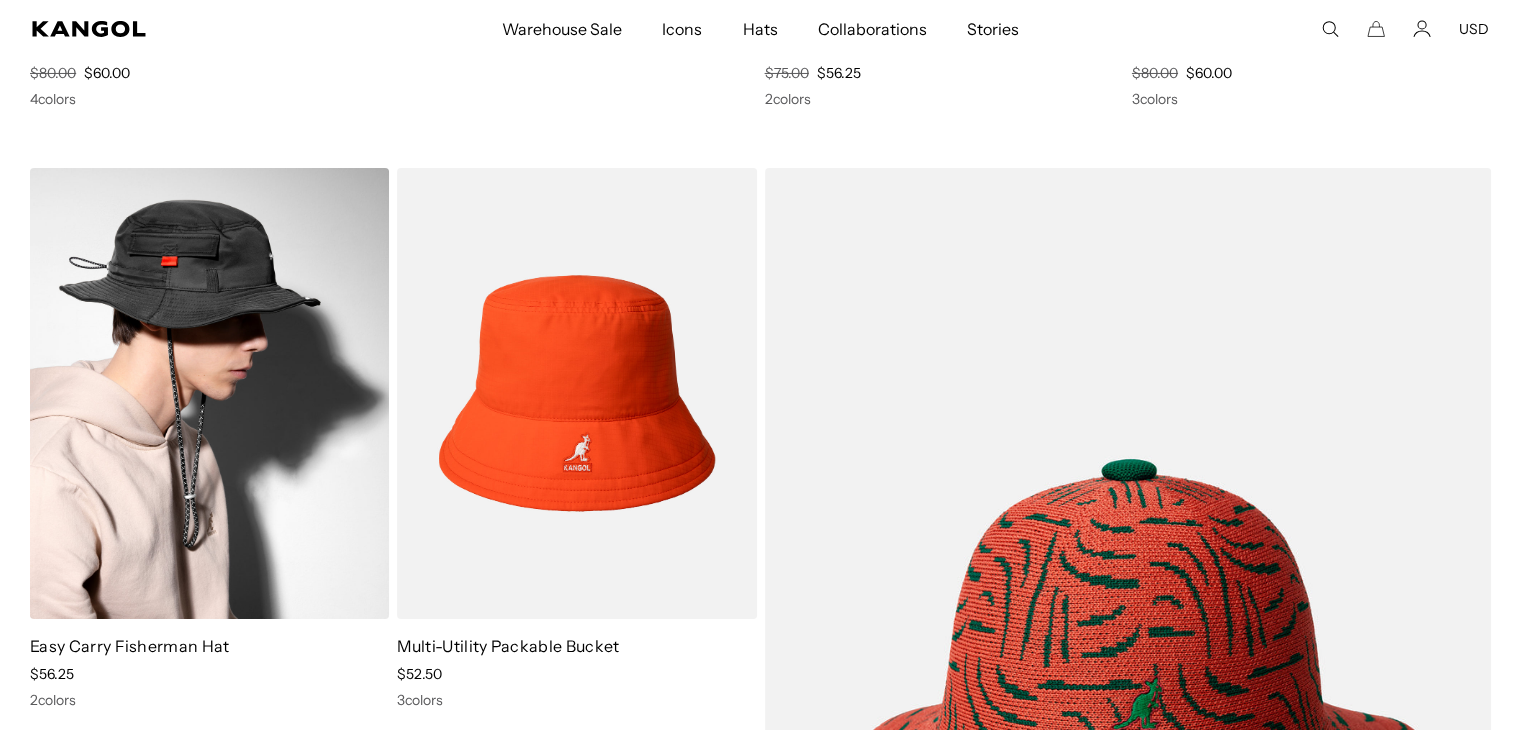 click at bounding box center (209, 393) 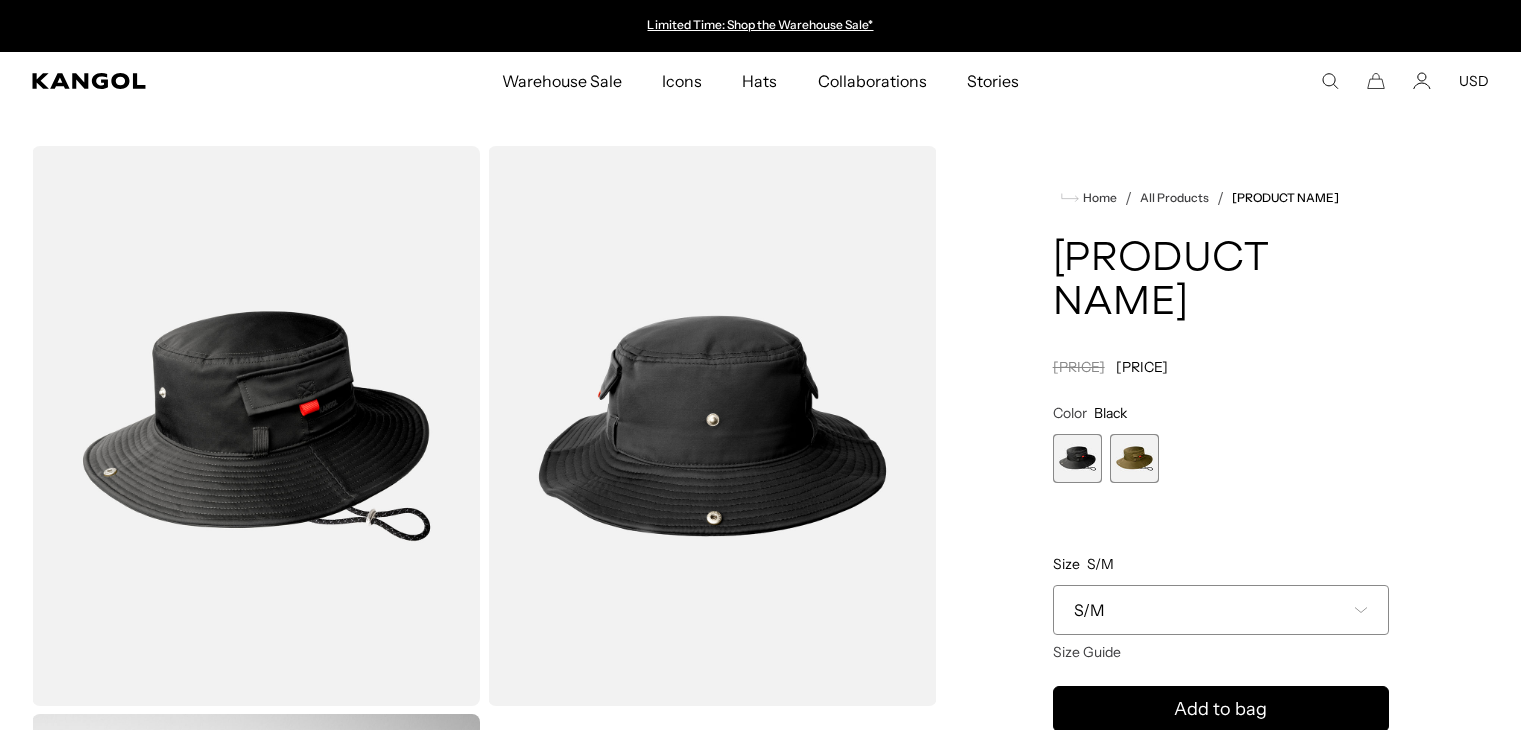 scroll, scrollTop: 0, scrollLeft: 0, axis: both 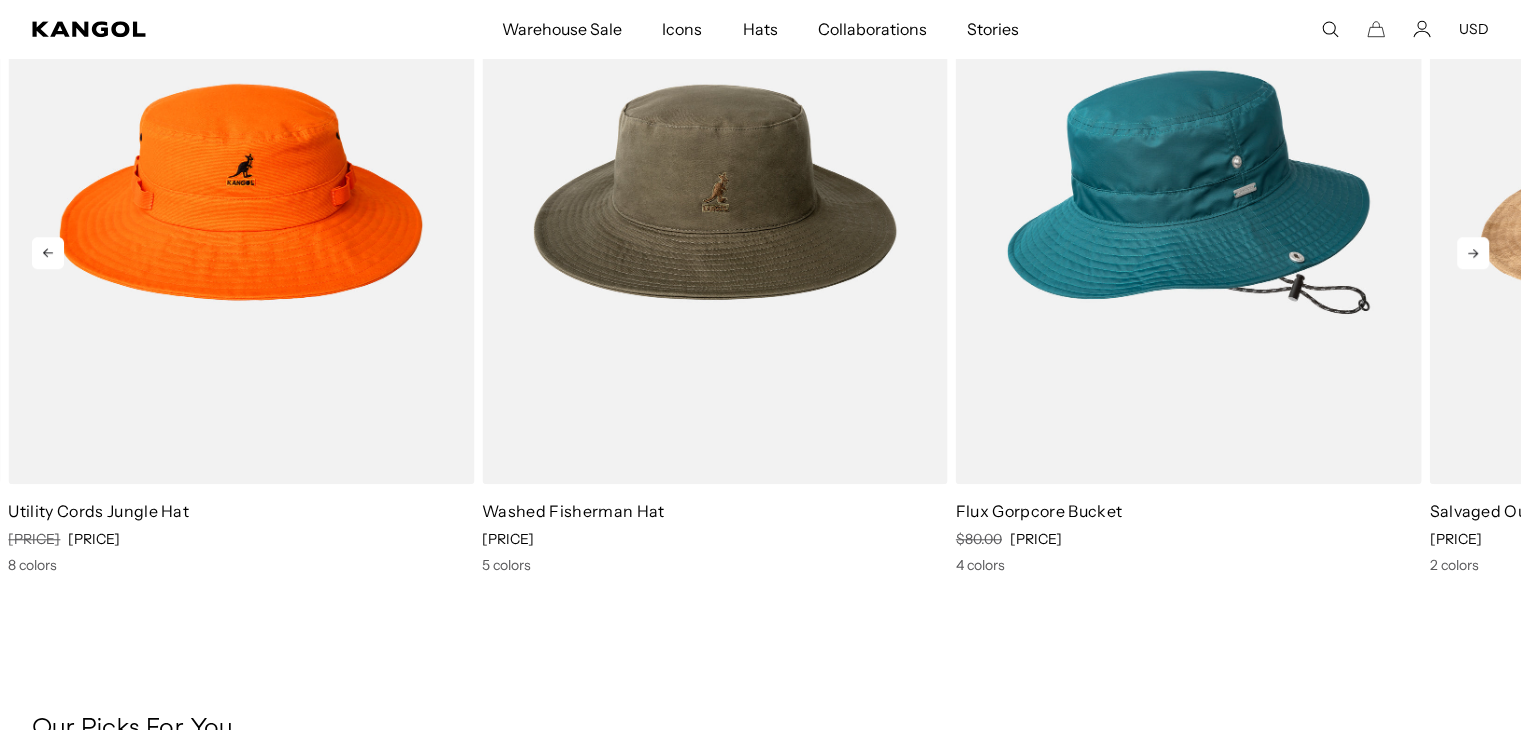 click at bounding box center [1473, 253] 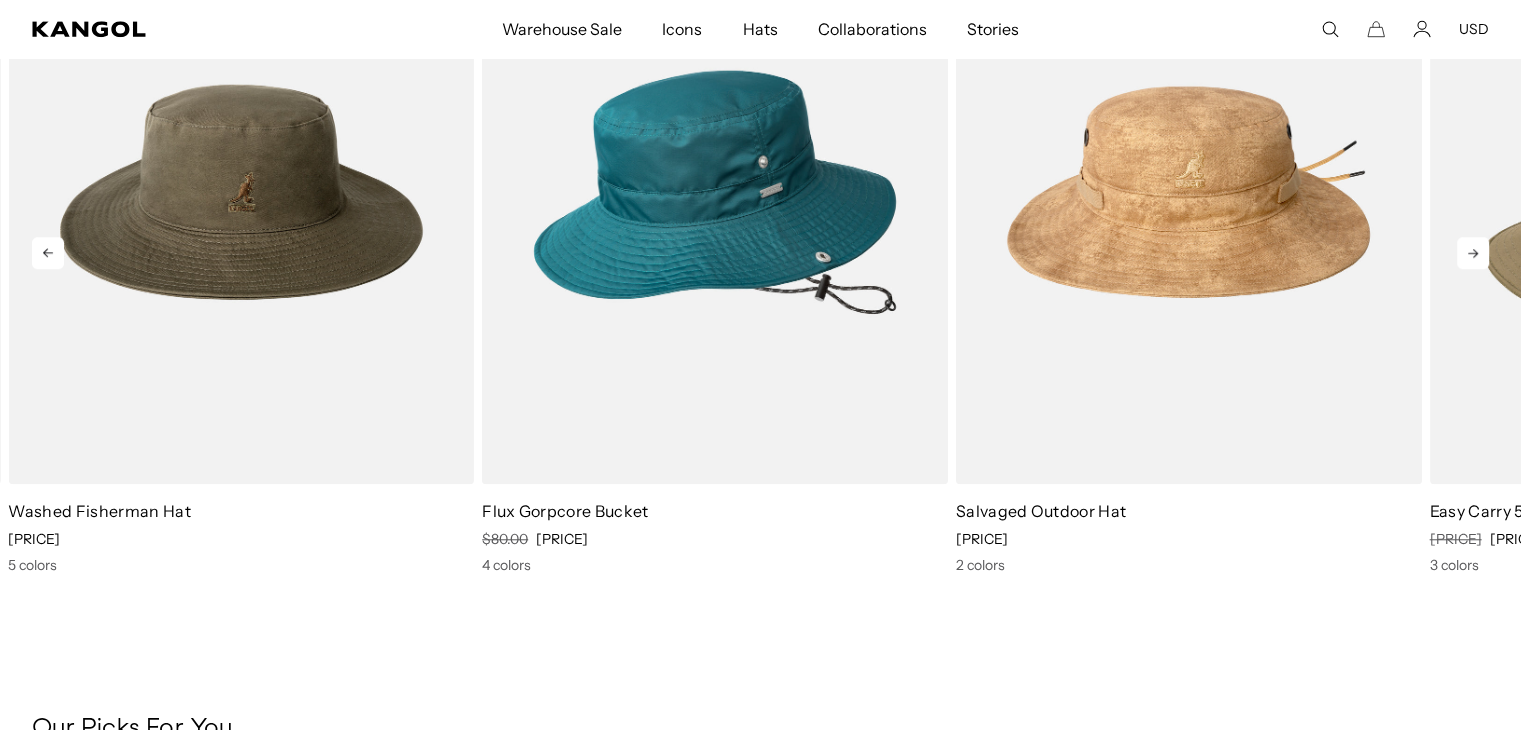 click at bounding box center [1473, 253] 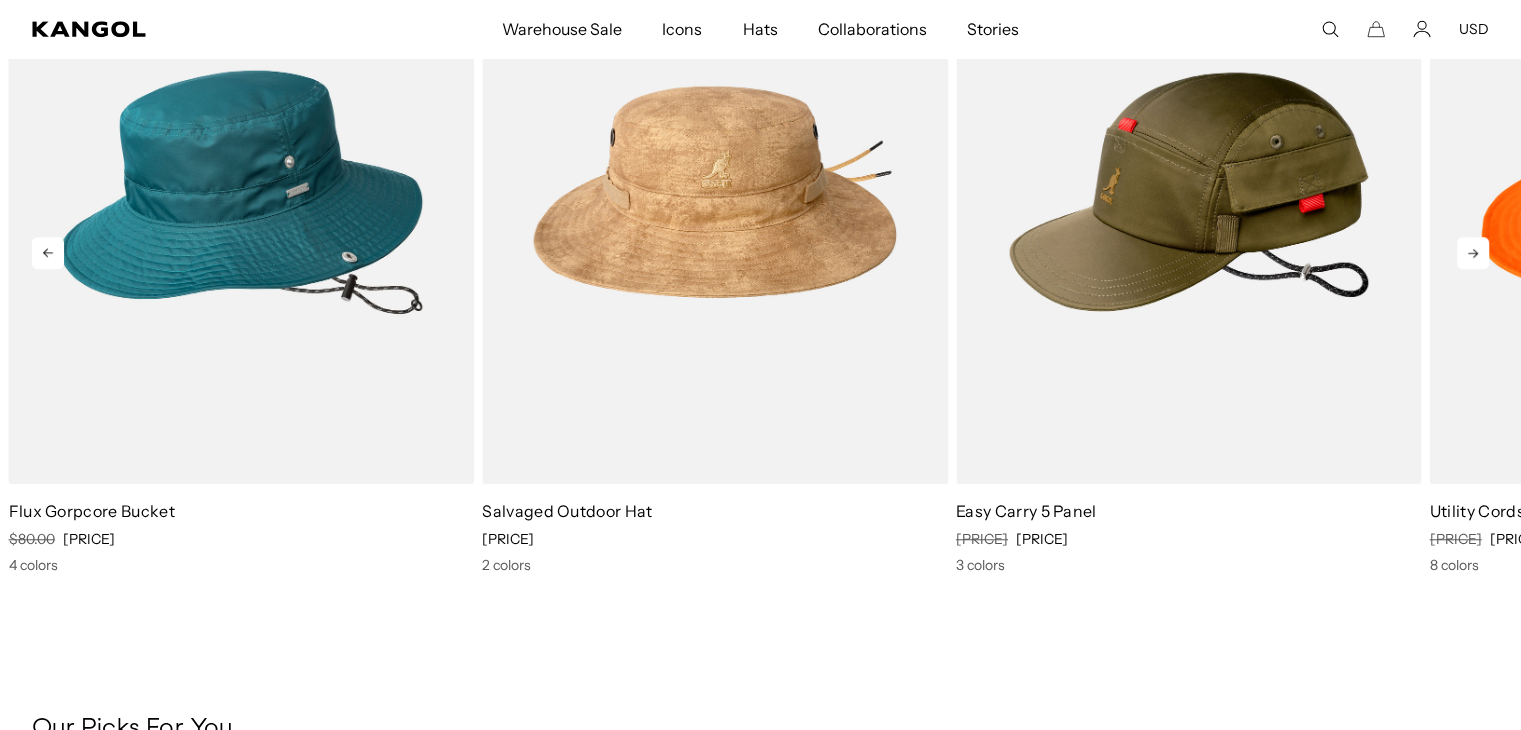 click at bounding box center (1473, 253) 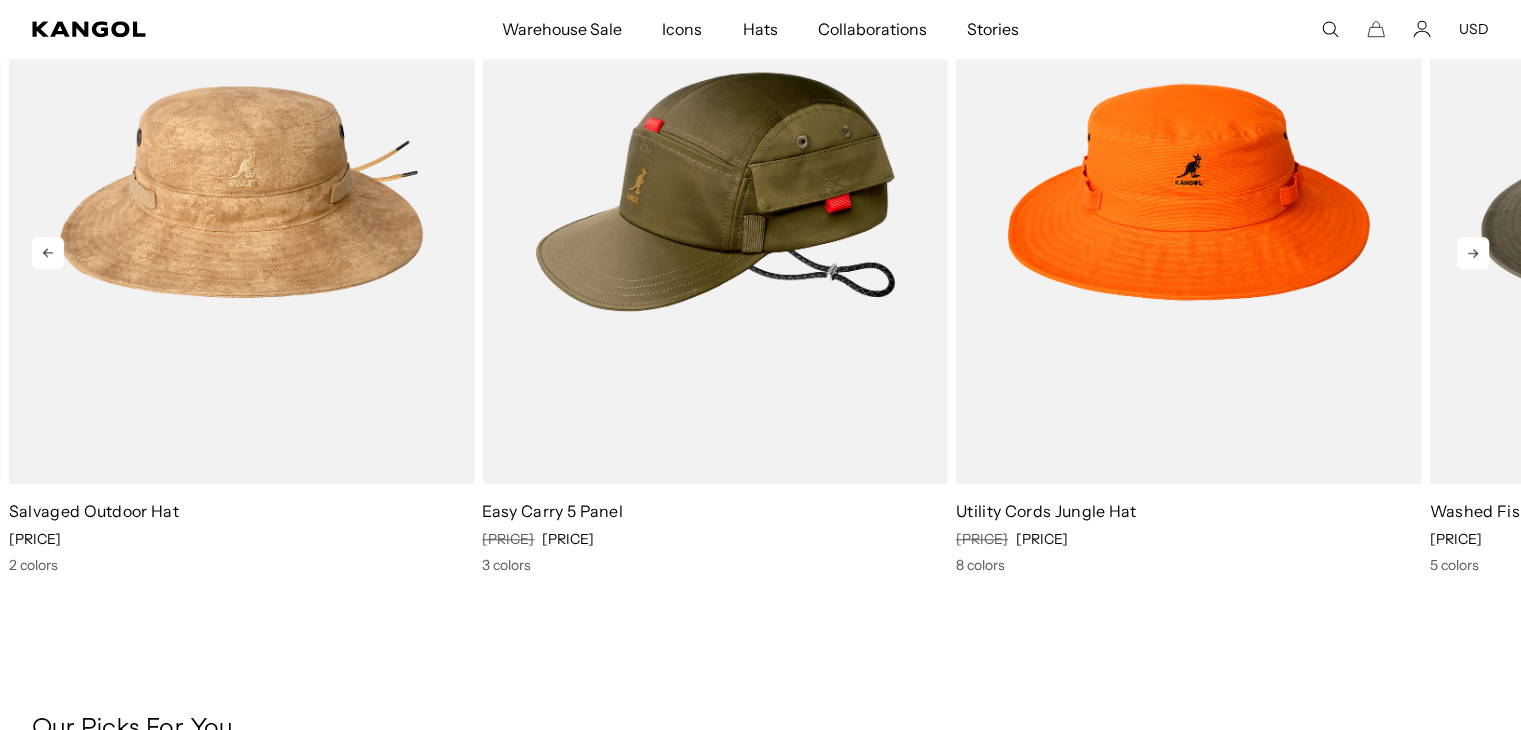 click at bounding box center (1473, 253) 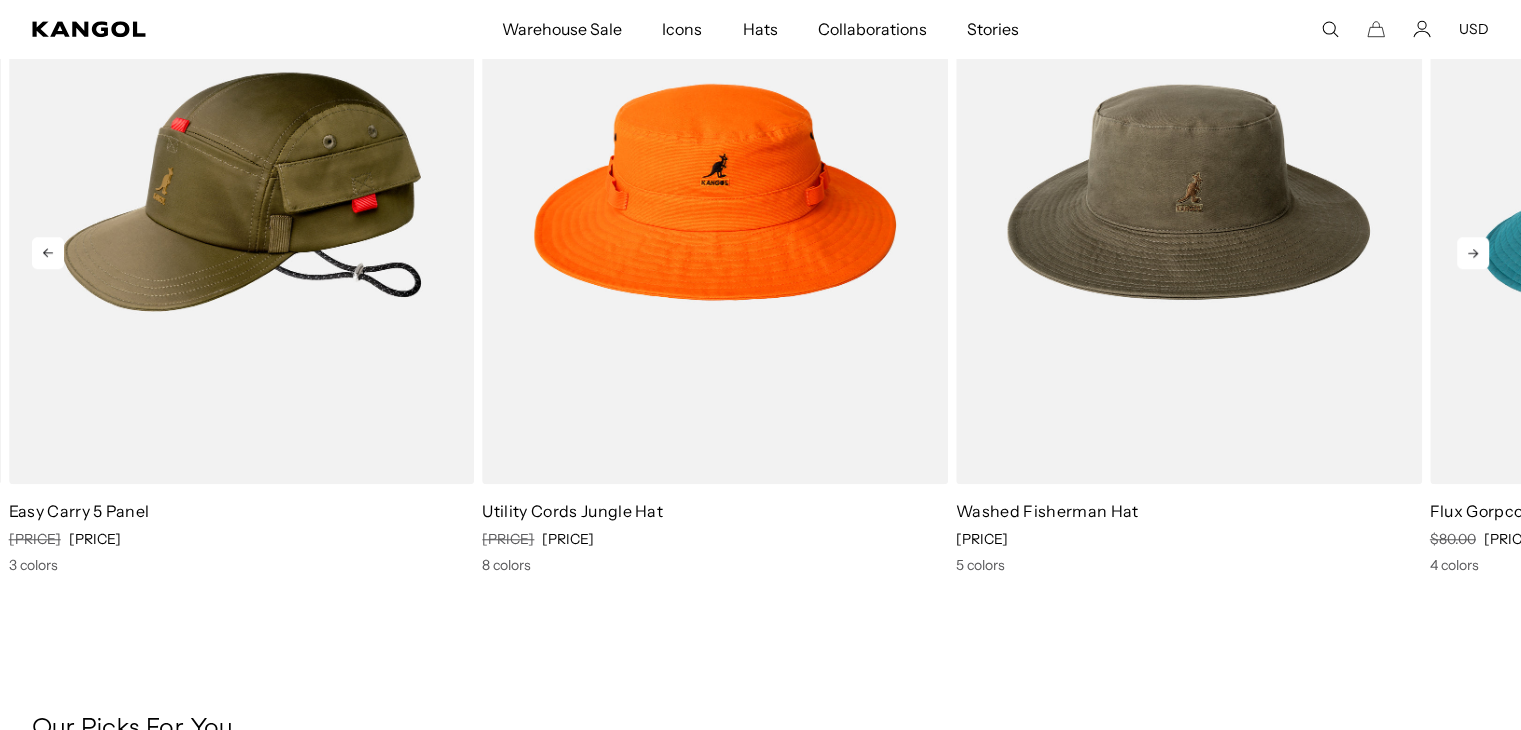 click at bounding box center [1473, 253] 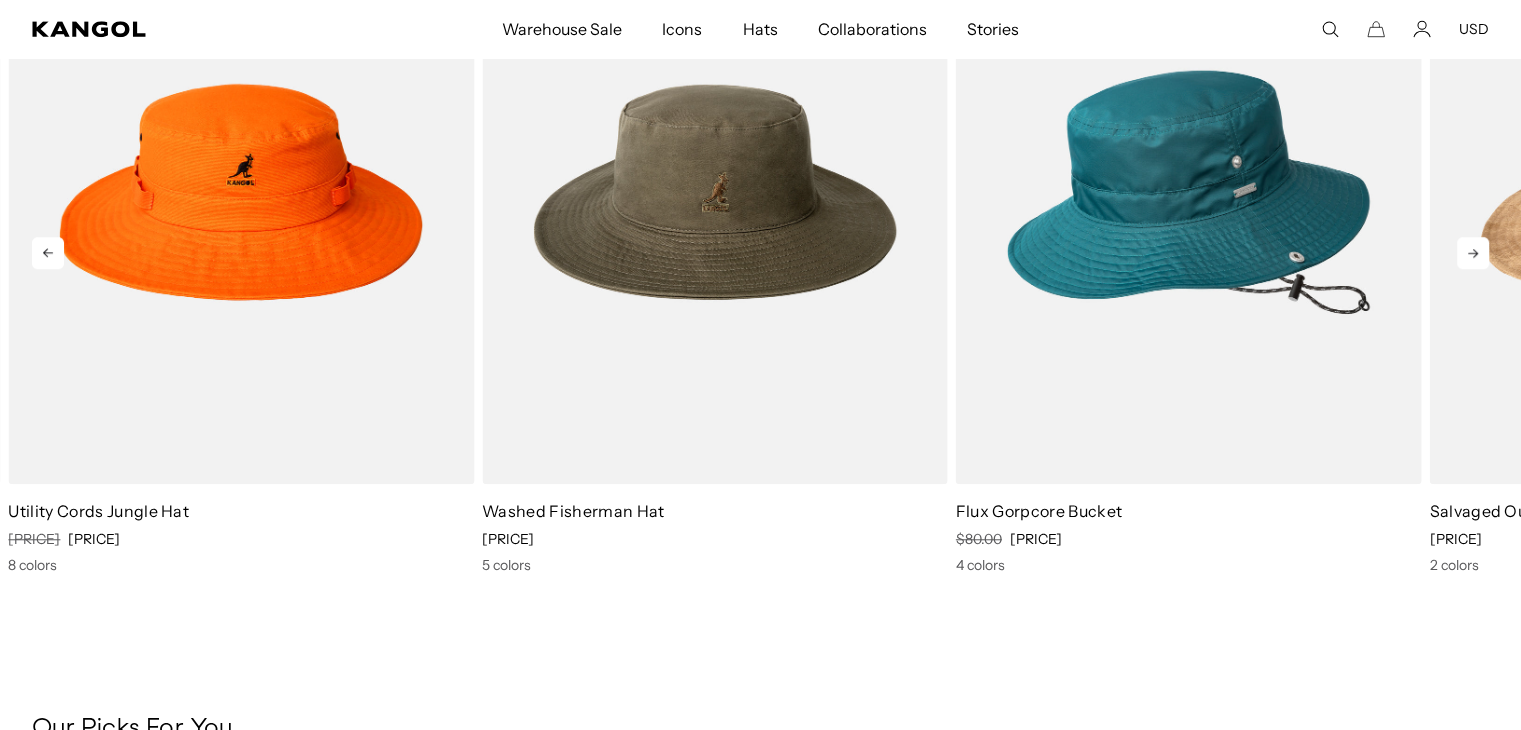 click at bounding box center (1473, 253) 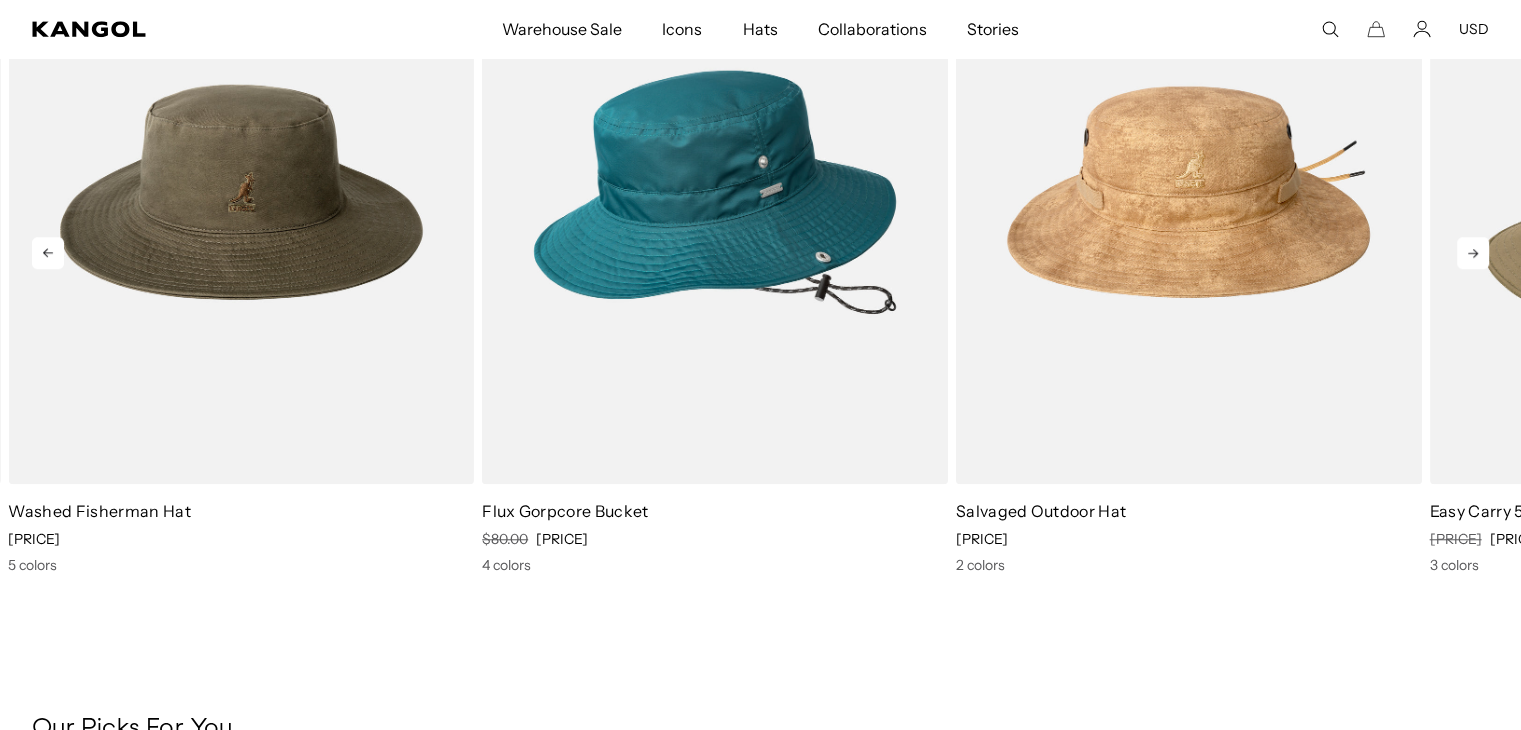 scroll, scrollTop: 0, scrollLeft: 0, axis: both 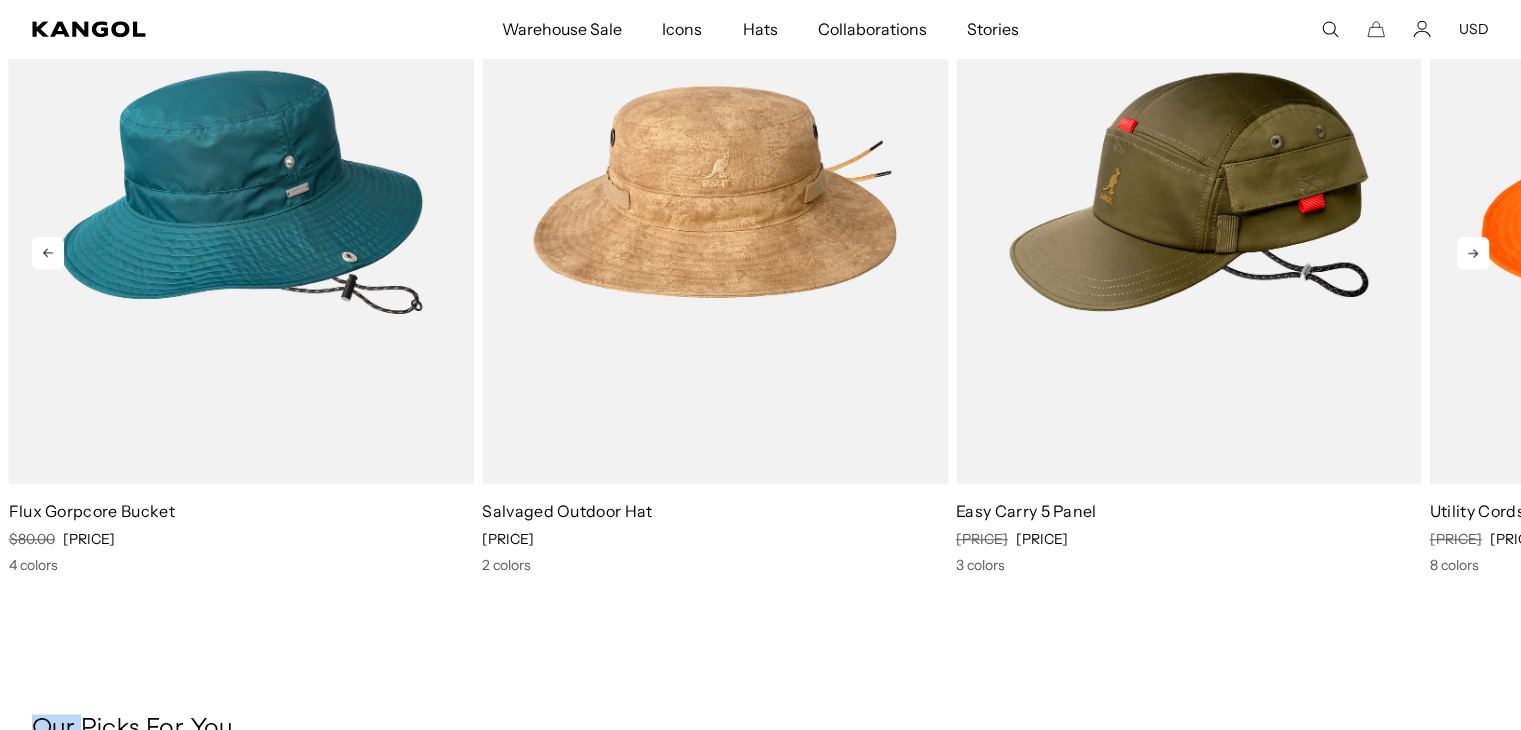 click at bounding box center (1473, 253) 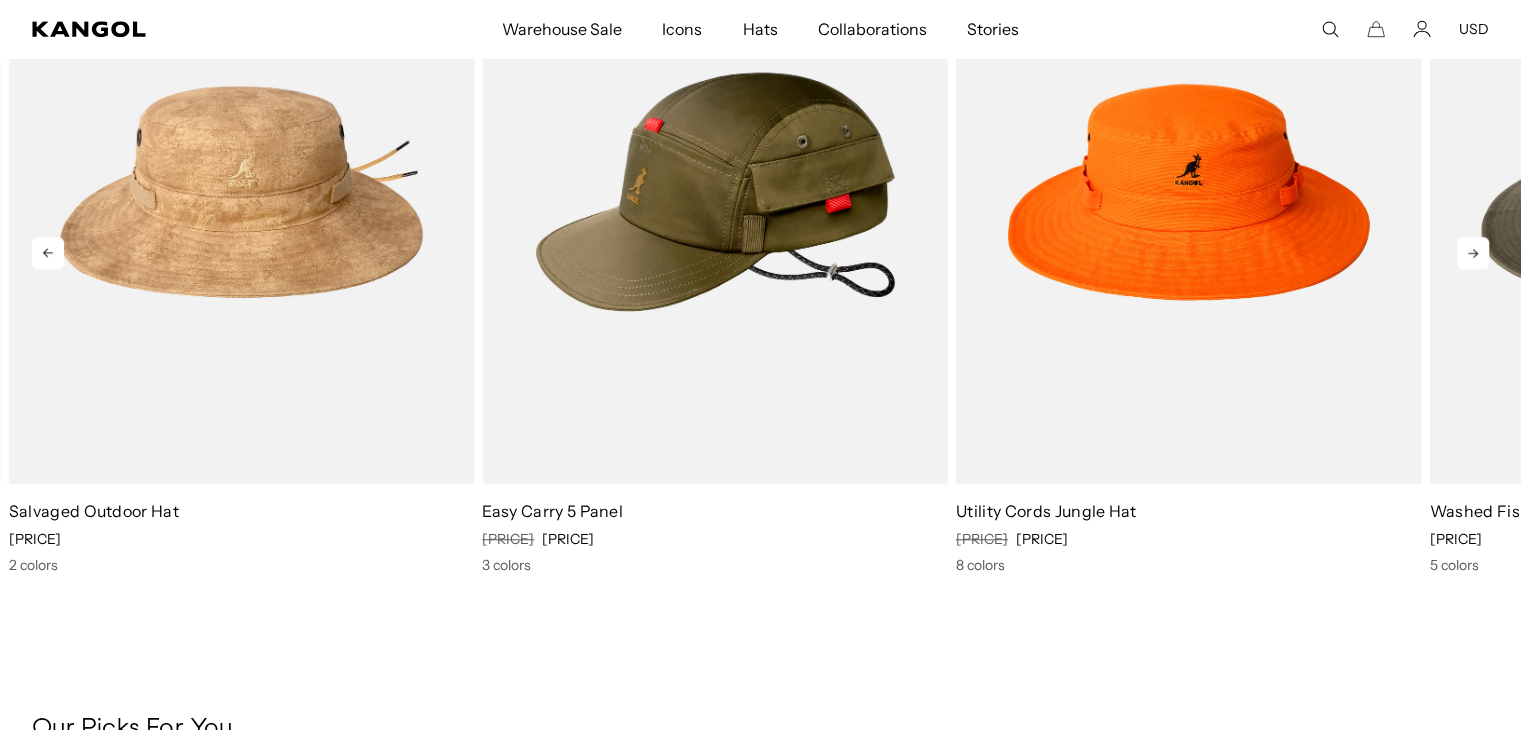 click at bounding box center [1473, 253] 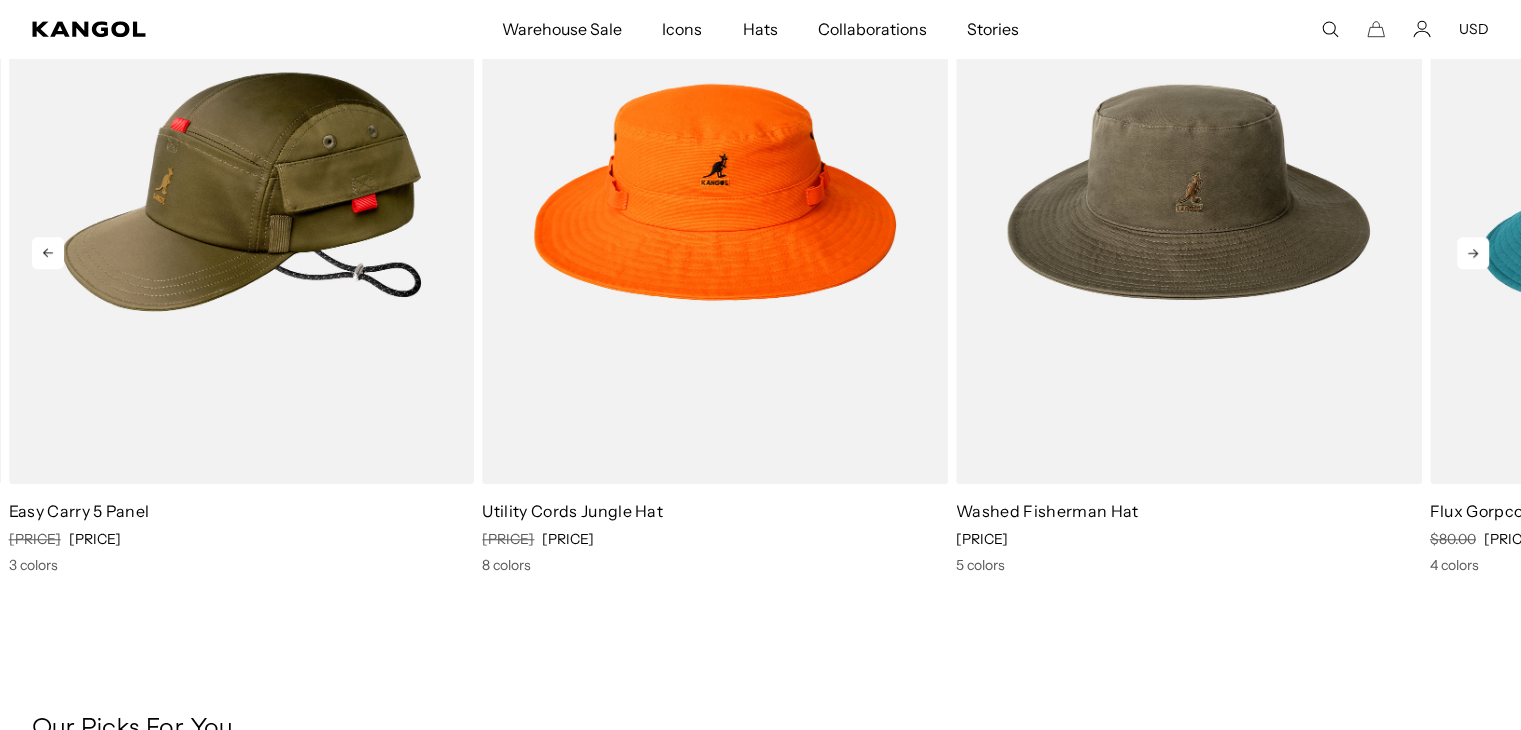 click at bounding box center (1473, 253) 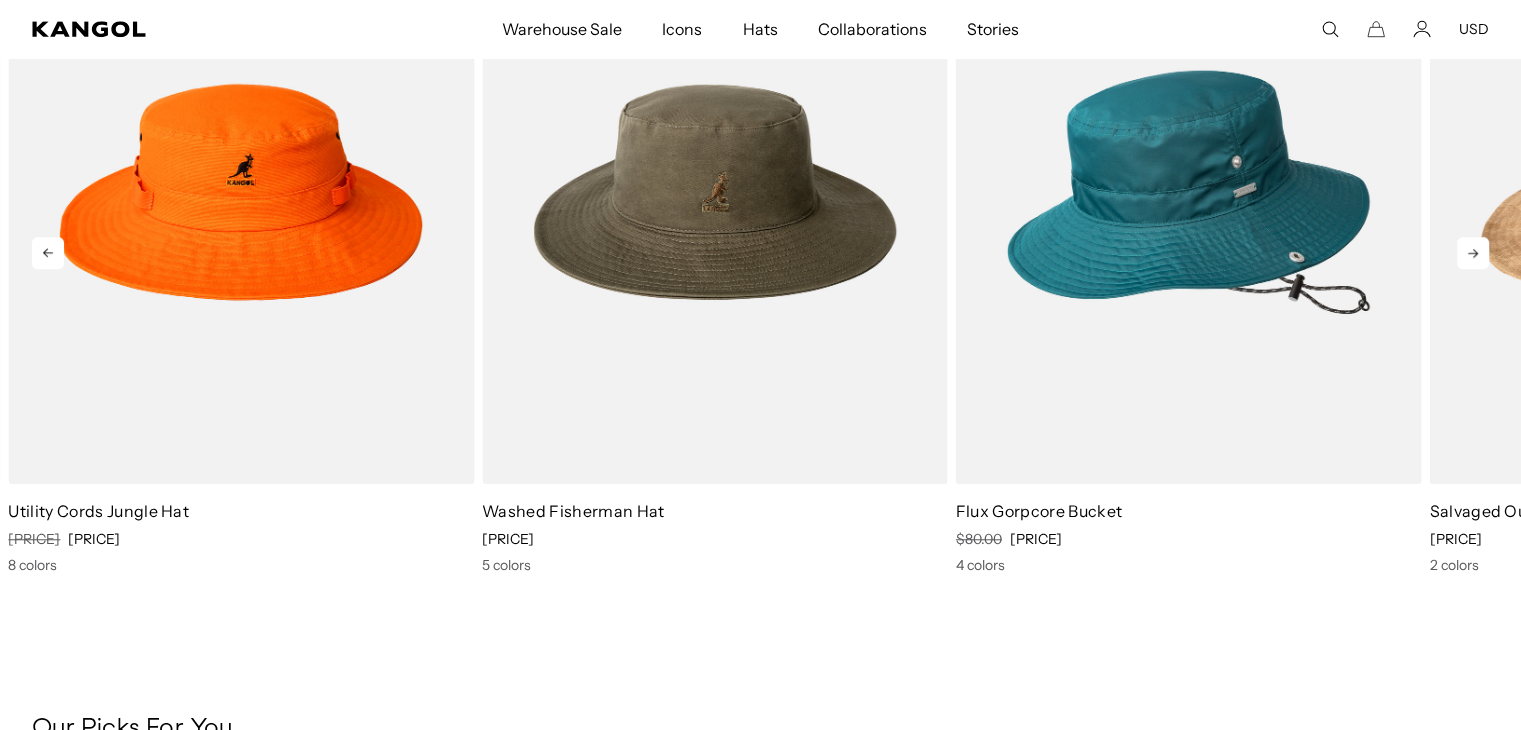 scroll, scrollTop: 0, scrollLeft: 412, axis: horizontal 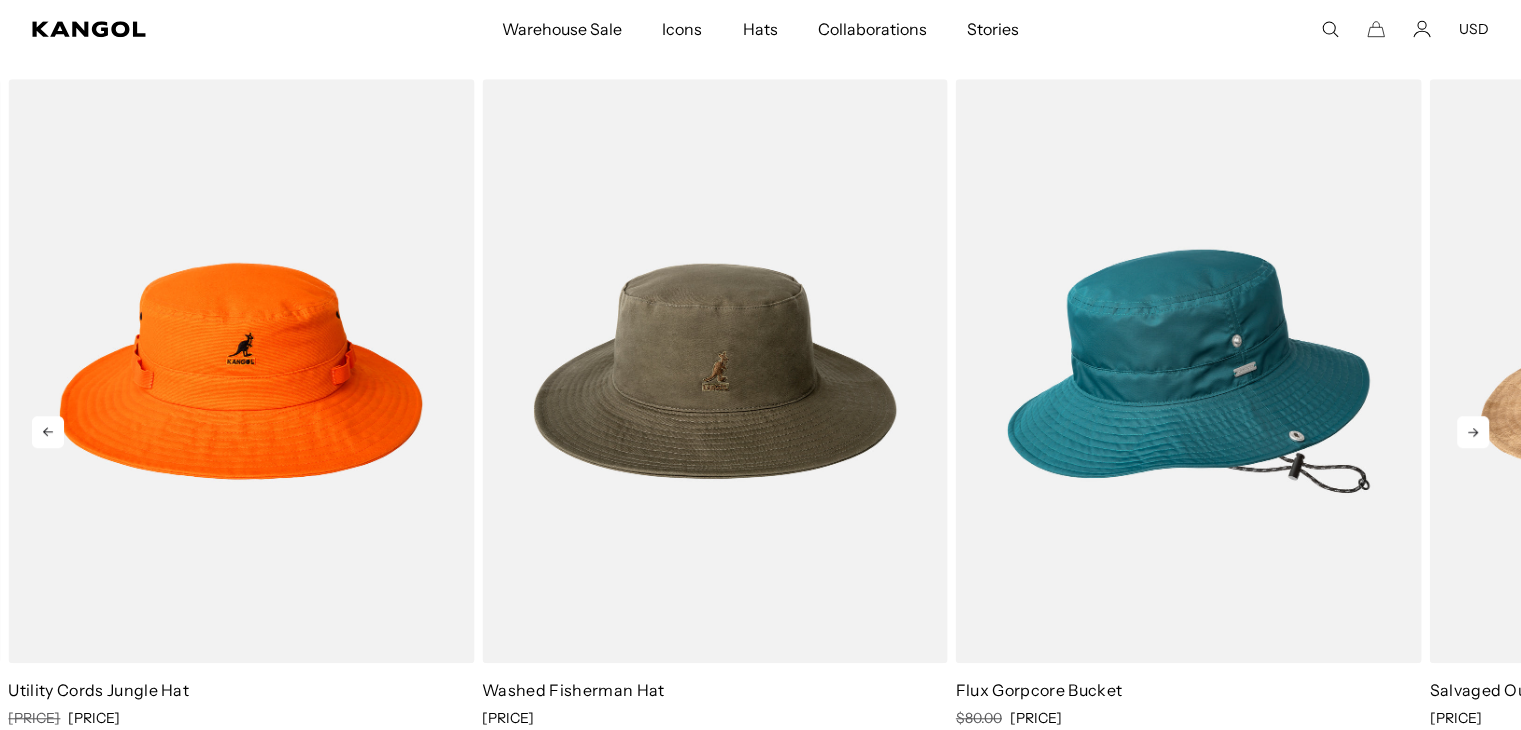 click at bounding box center (1473, 432) 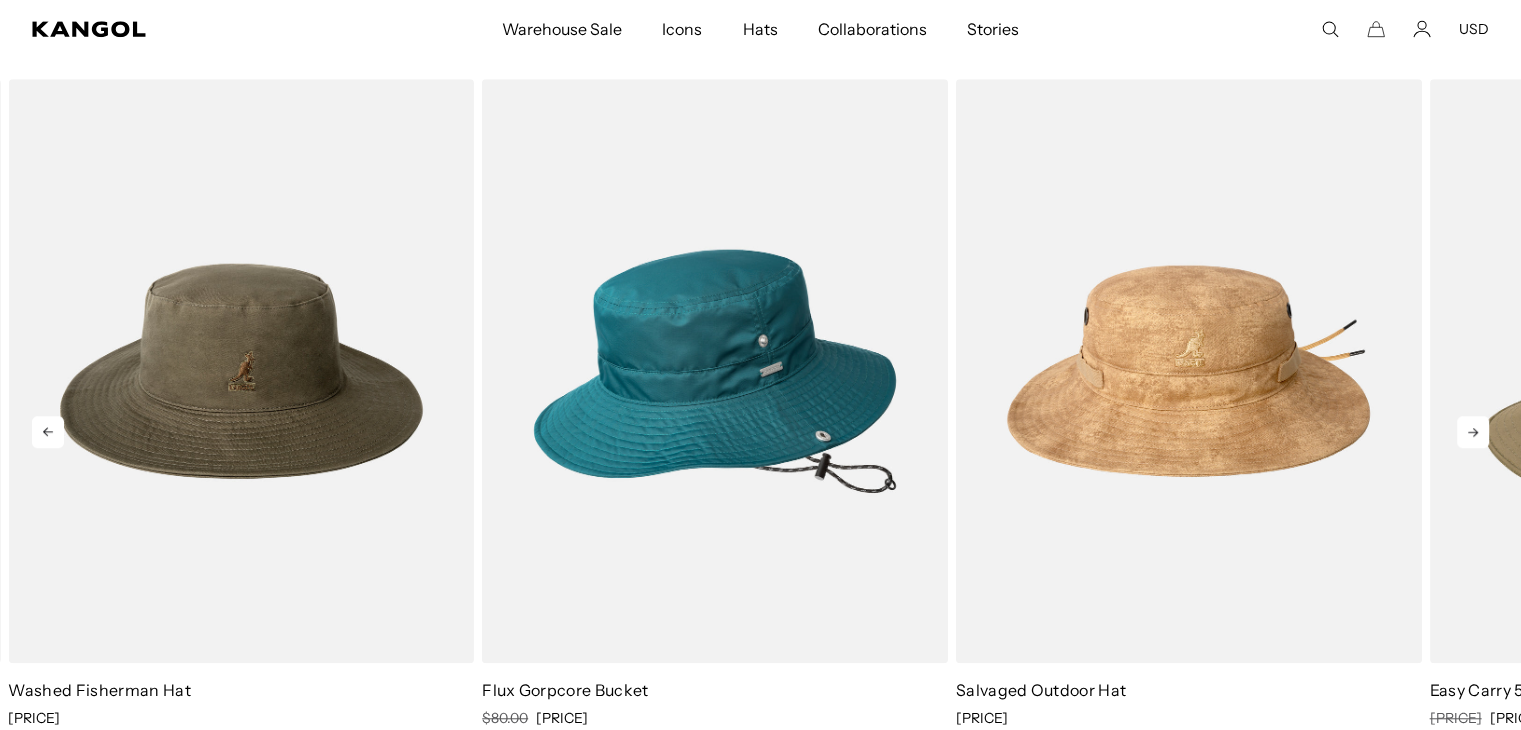 click at bounding box center (1473, 432) 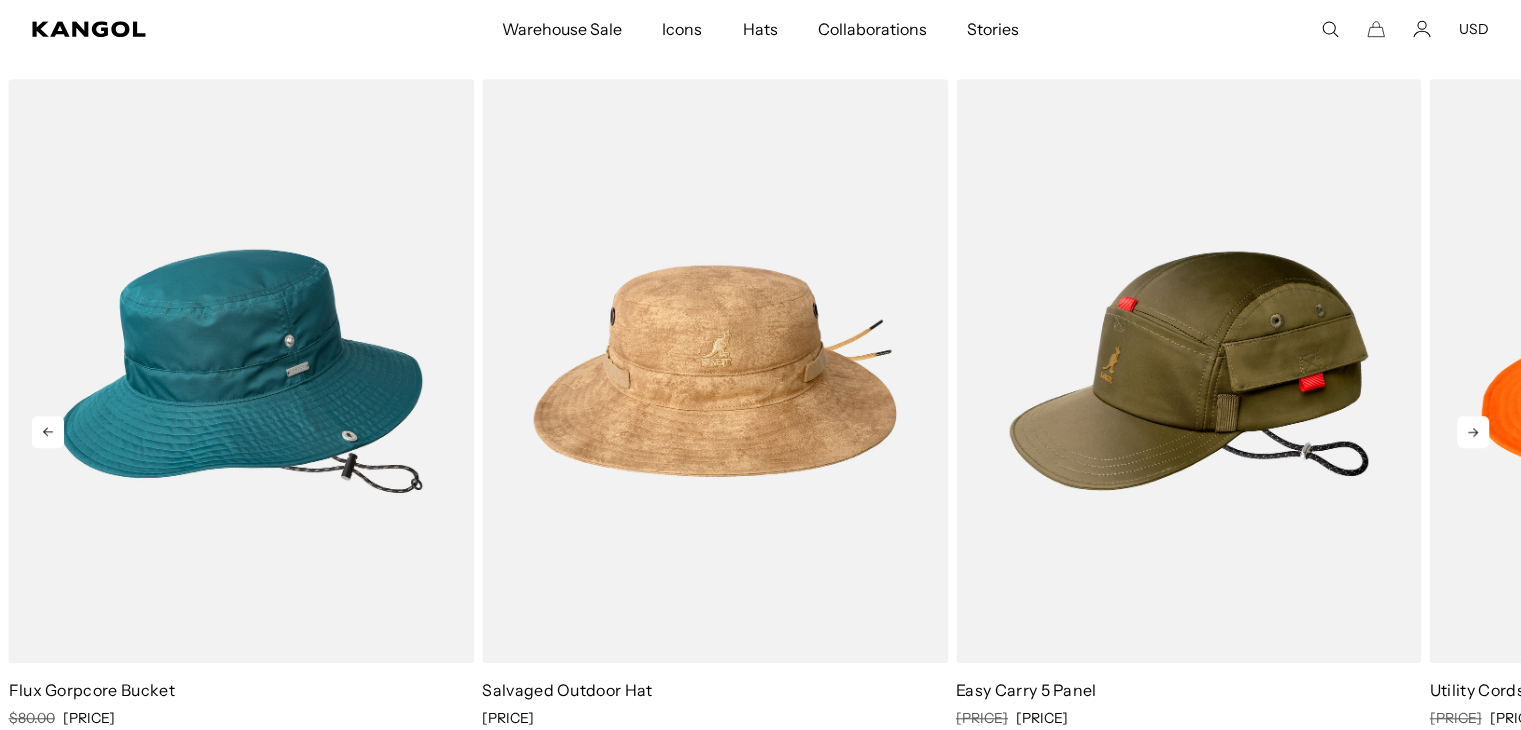 click at bounding box center (1473, 432) 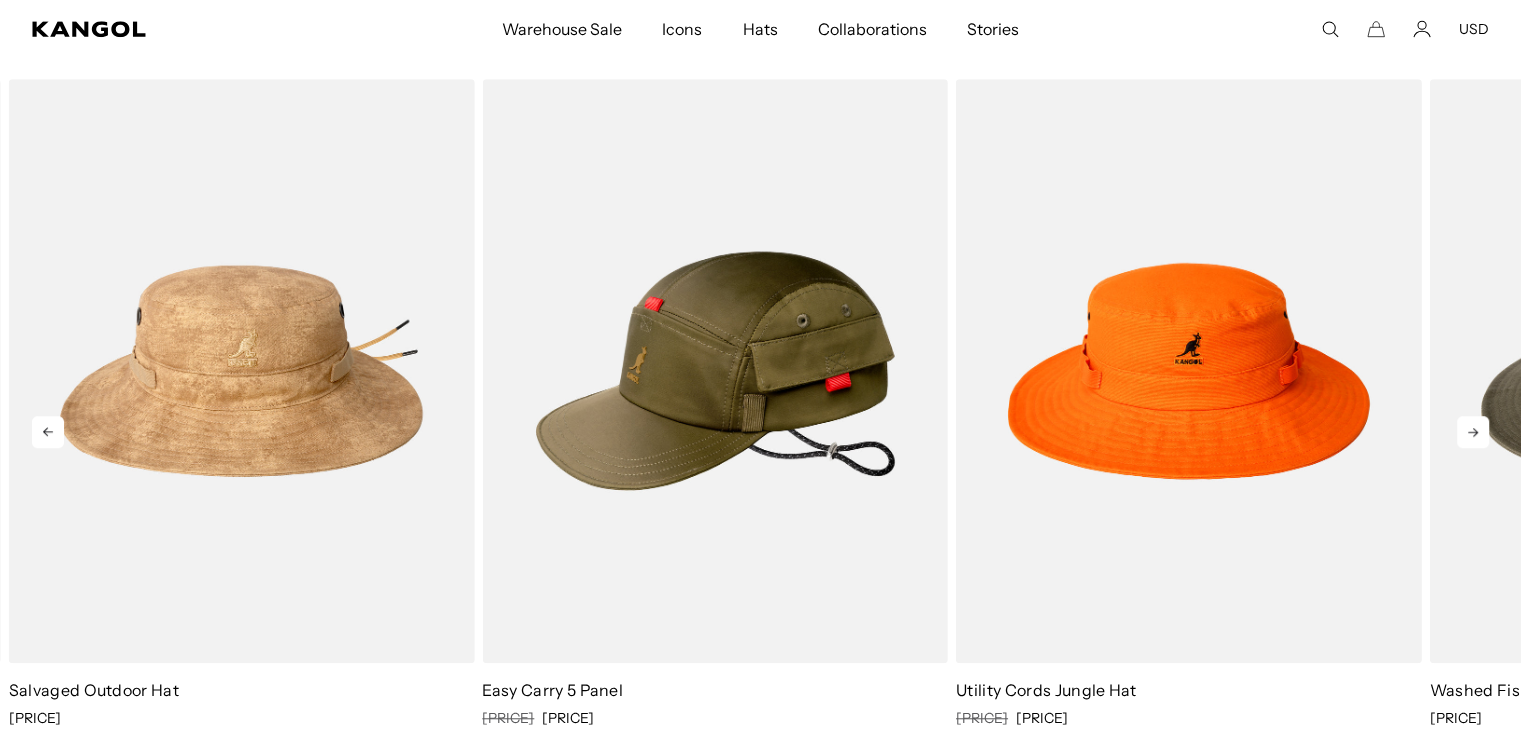 scroll, scrollTop: 0, scrollLeft: 412, axis: horizontal 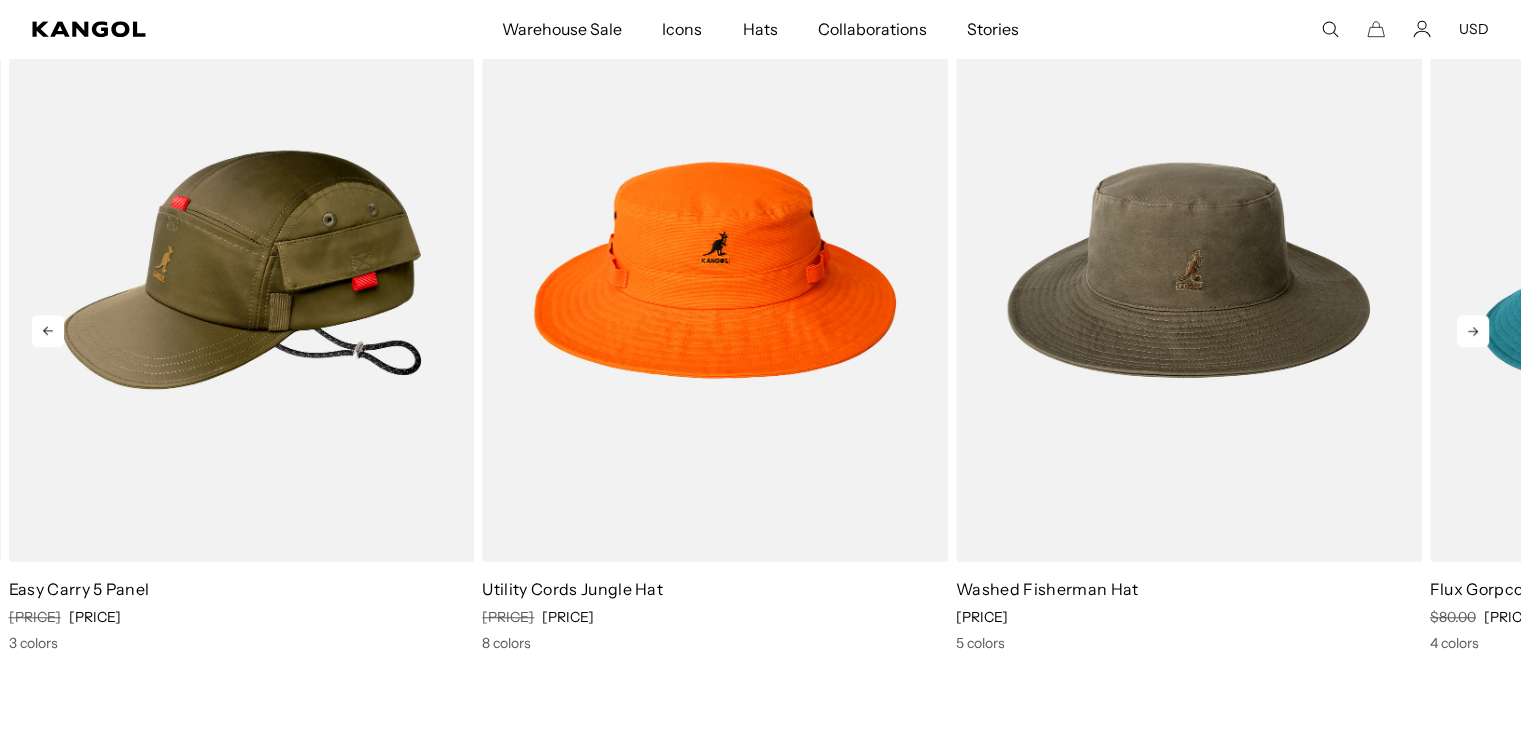 click at bounding box center [1473, 331] 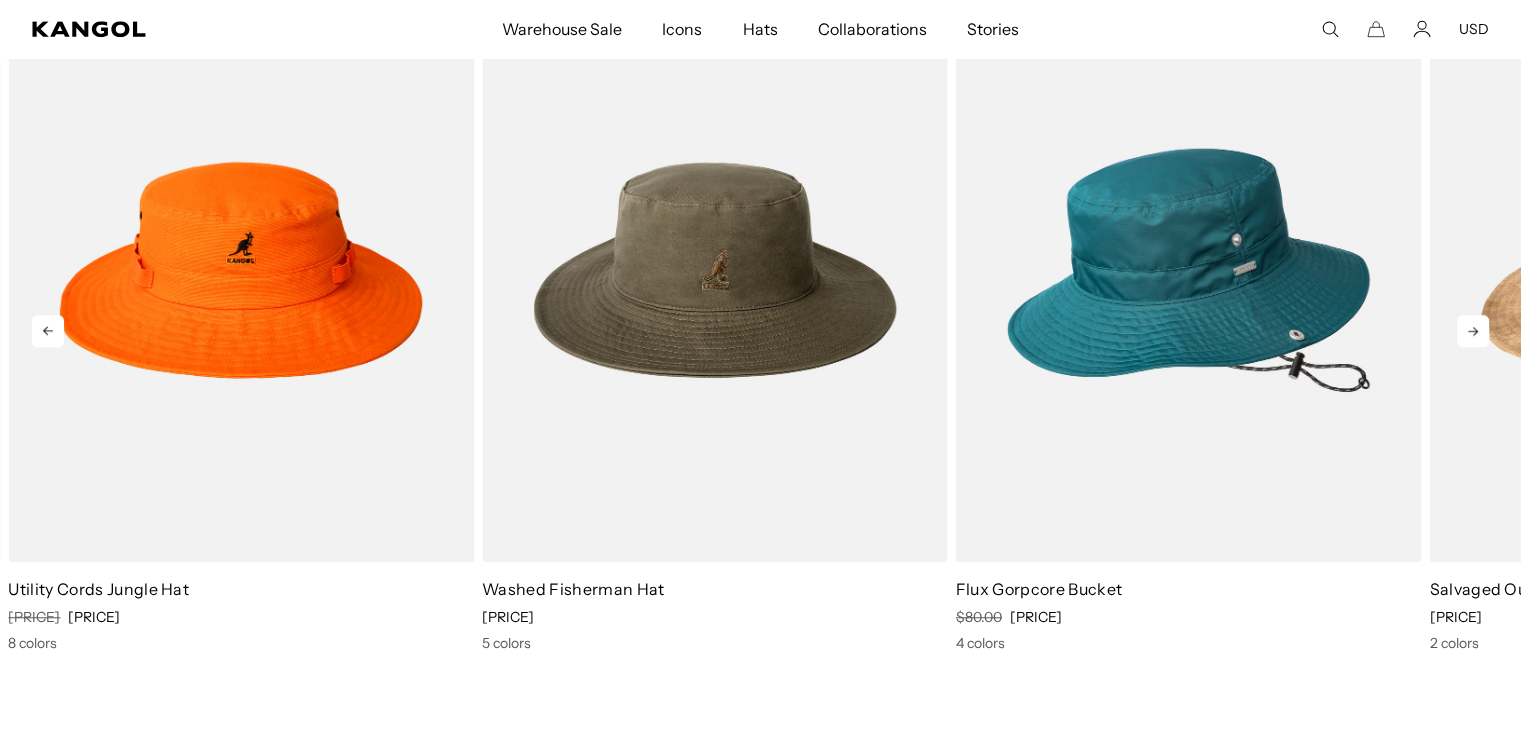 click at bounding box center [1473, 331] 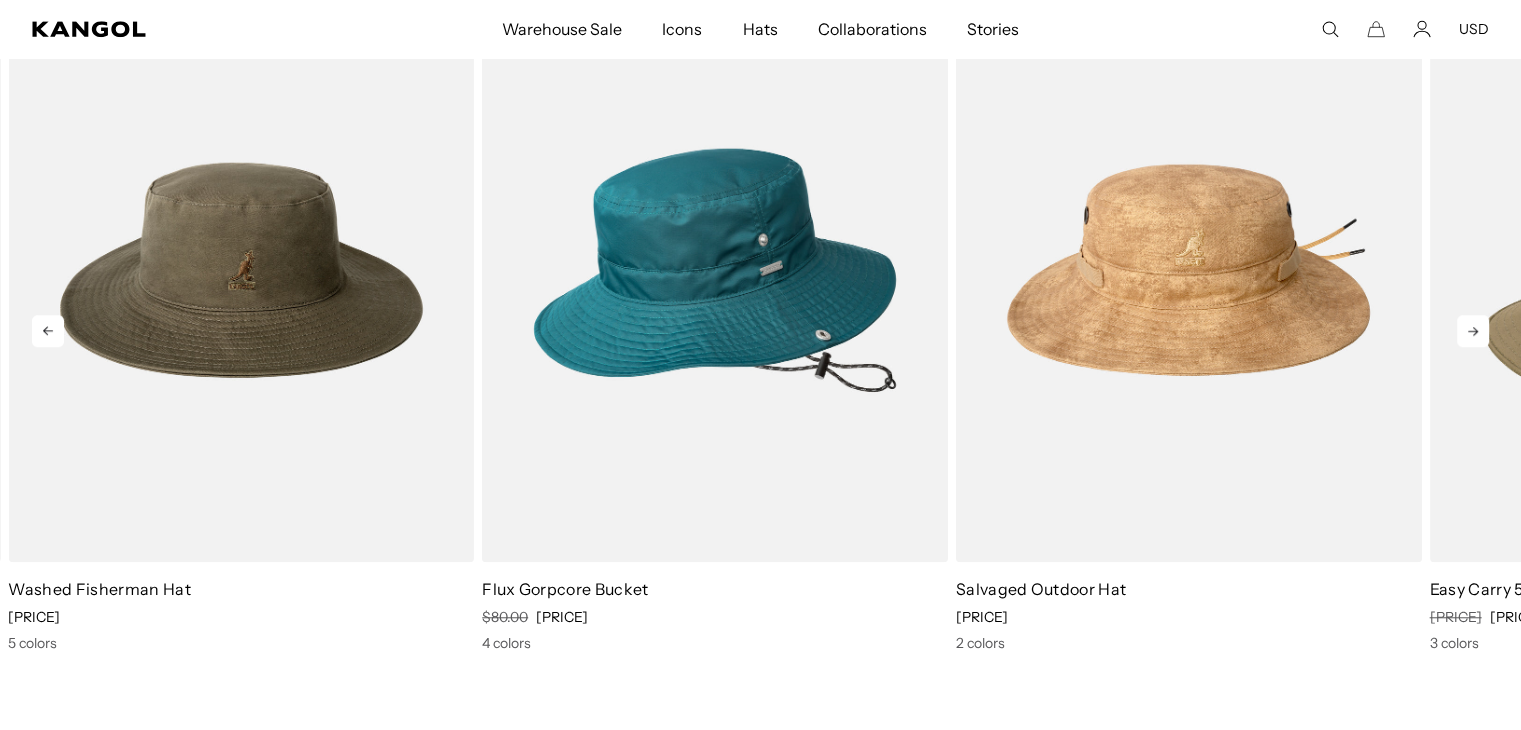 click at bounding box center [1473, 331] 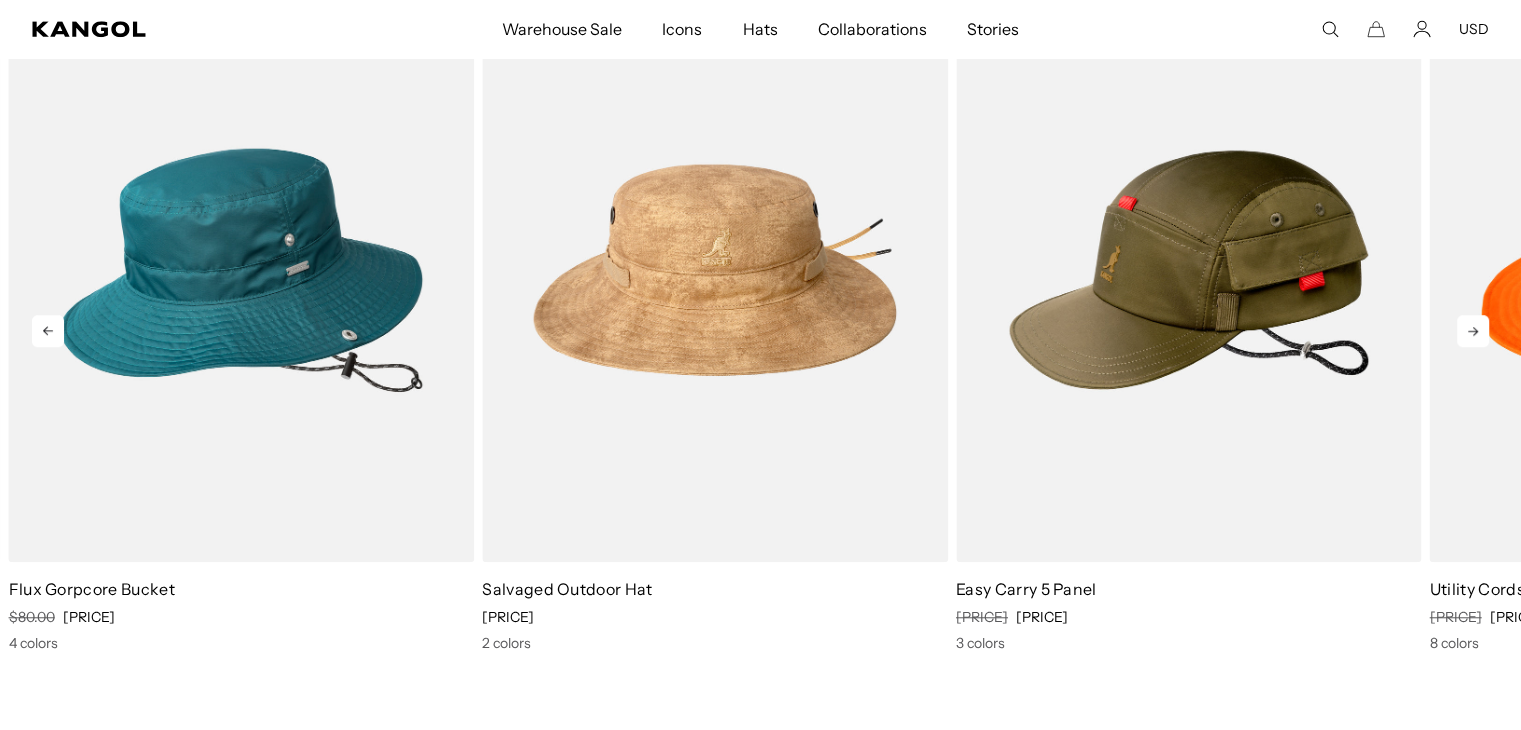 scroll, scrollTop: 0, scrollLeft: 412, axis: horizontal 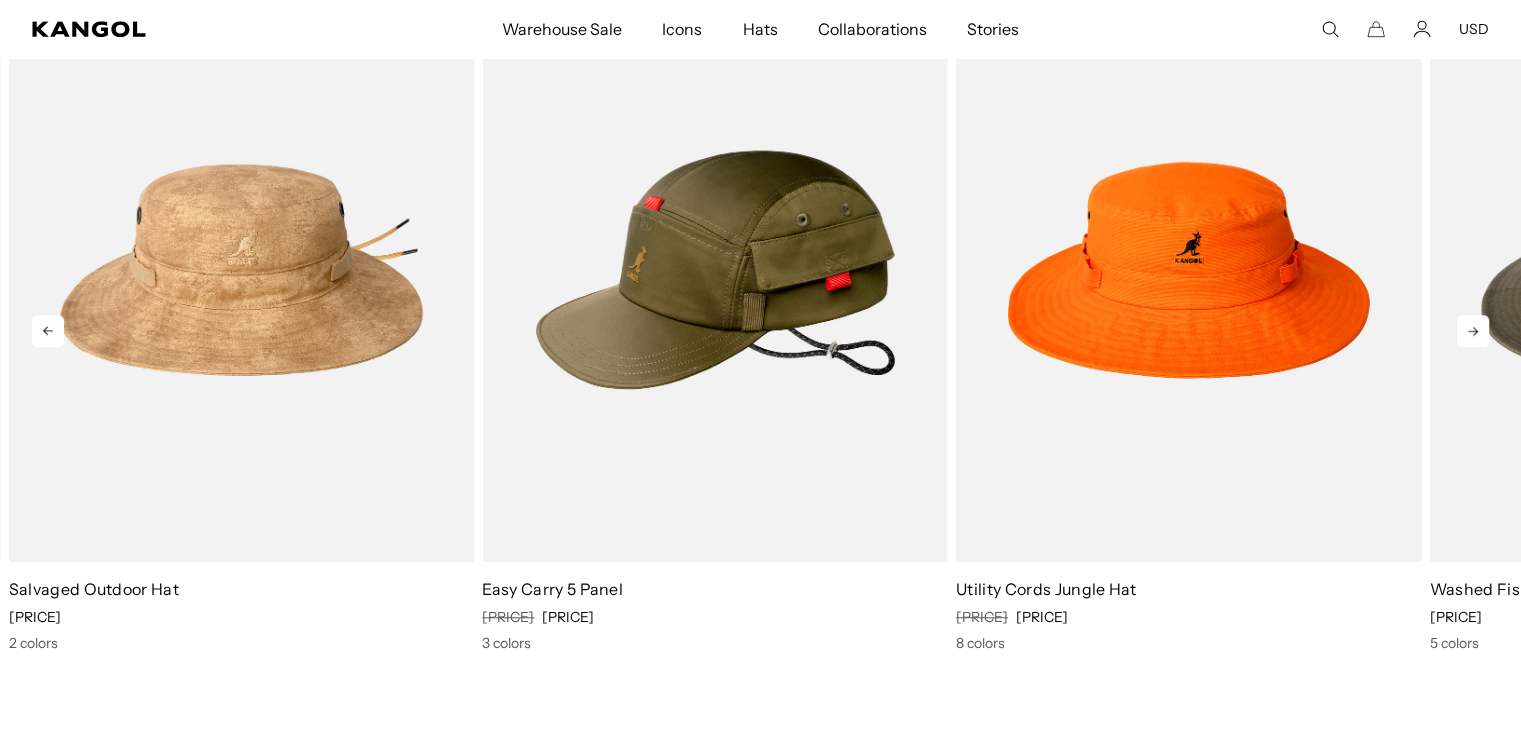click at bounding box center (1473, 331) 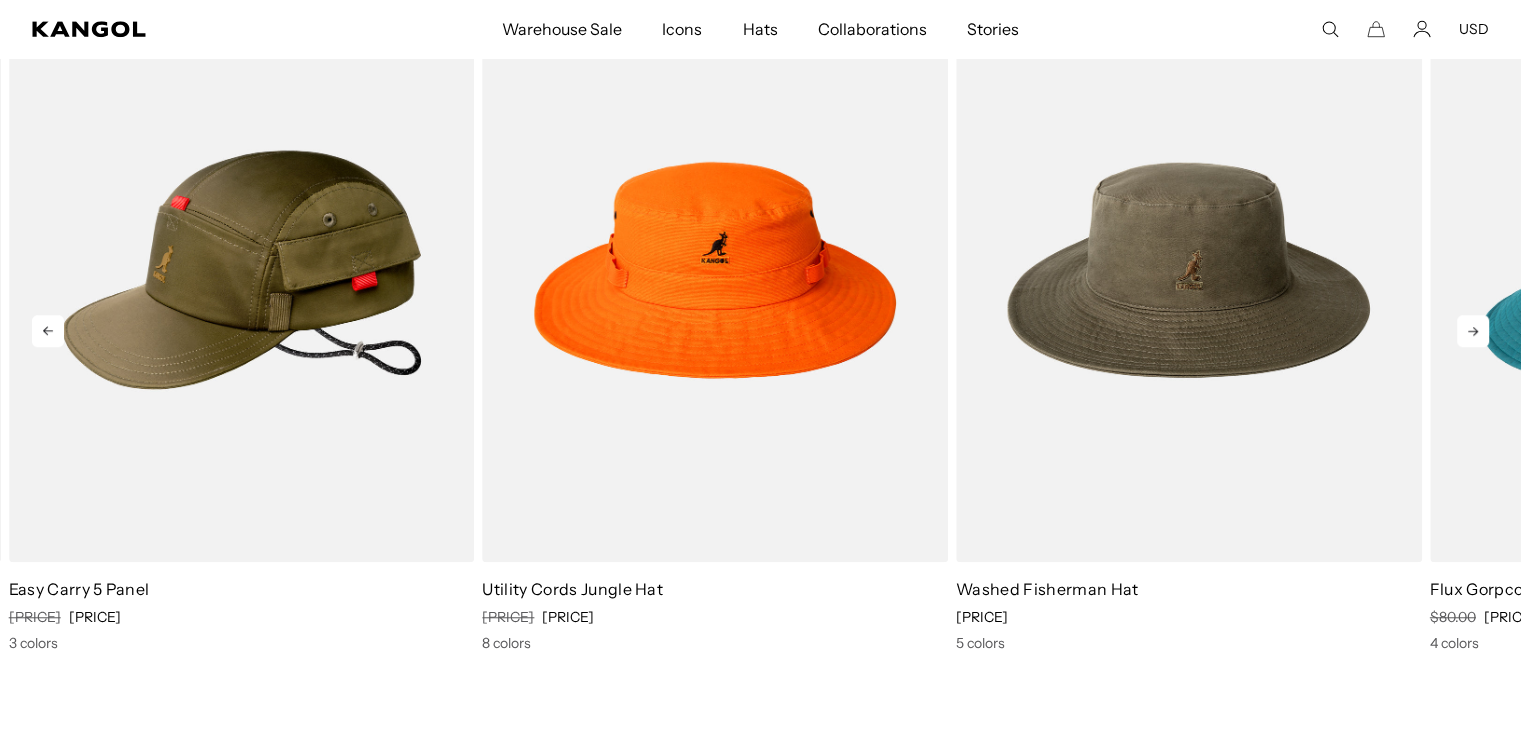 click at bounding box center (1473, 331) 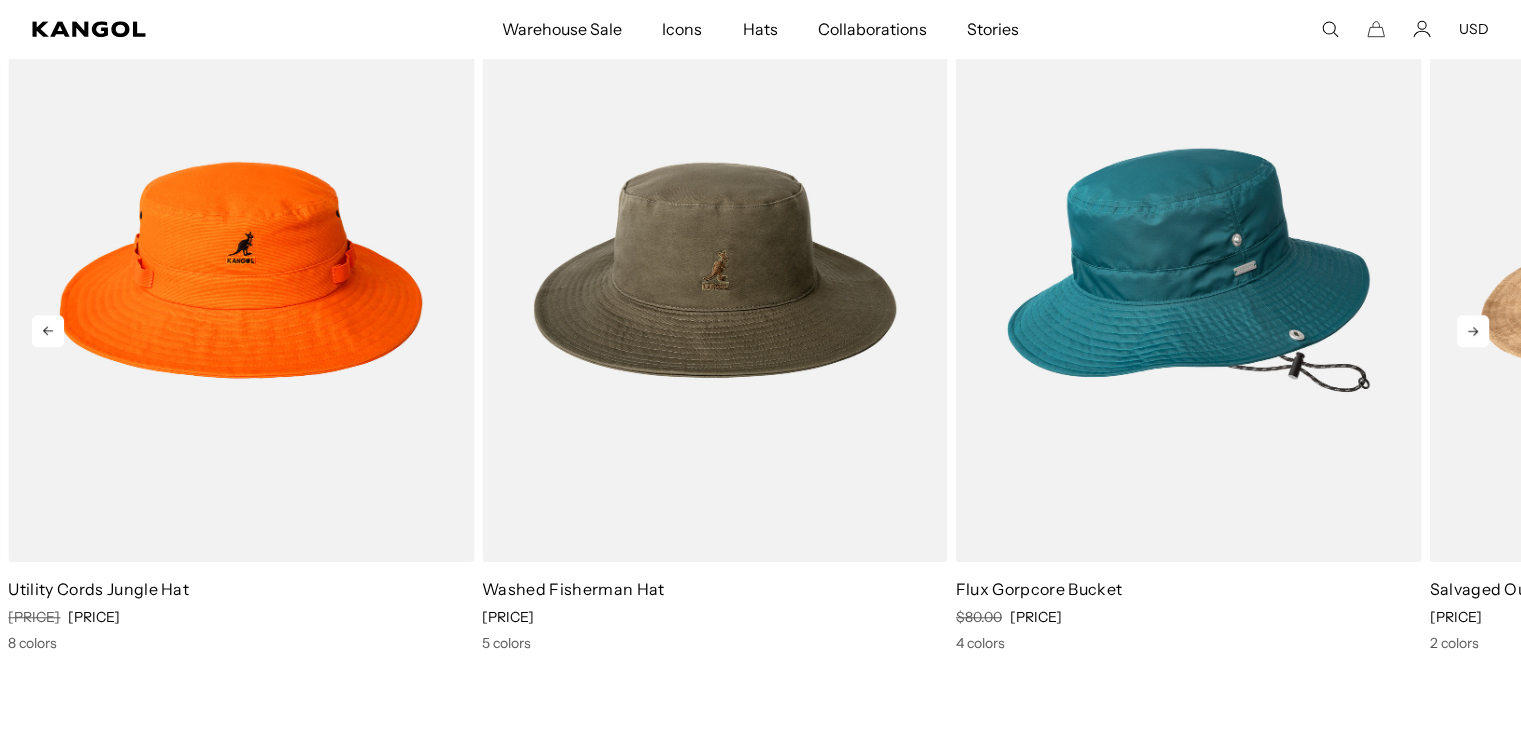 click at bounding box center [1473, 331] 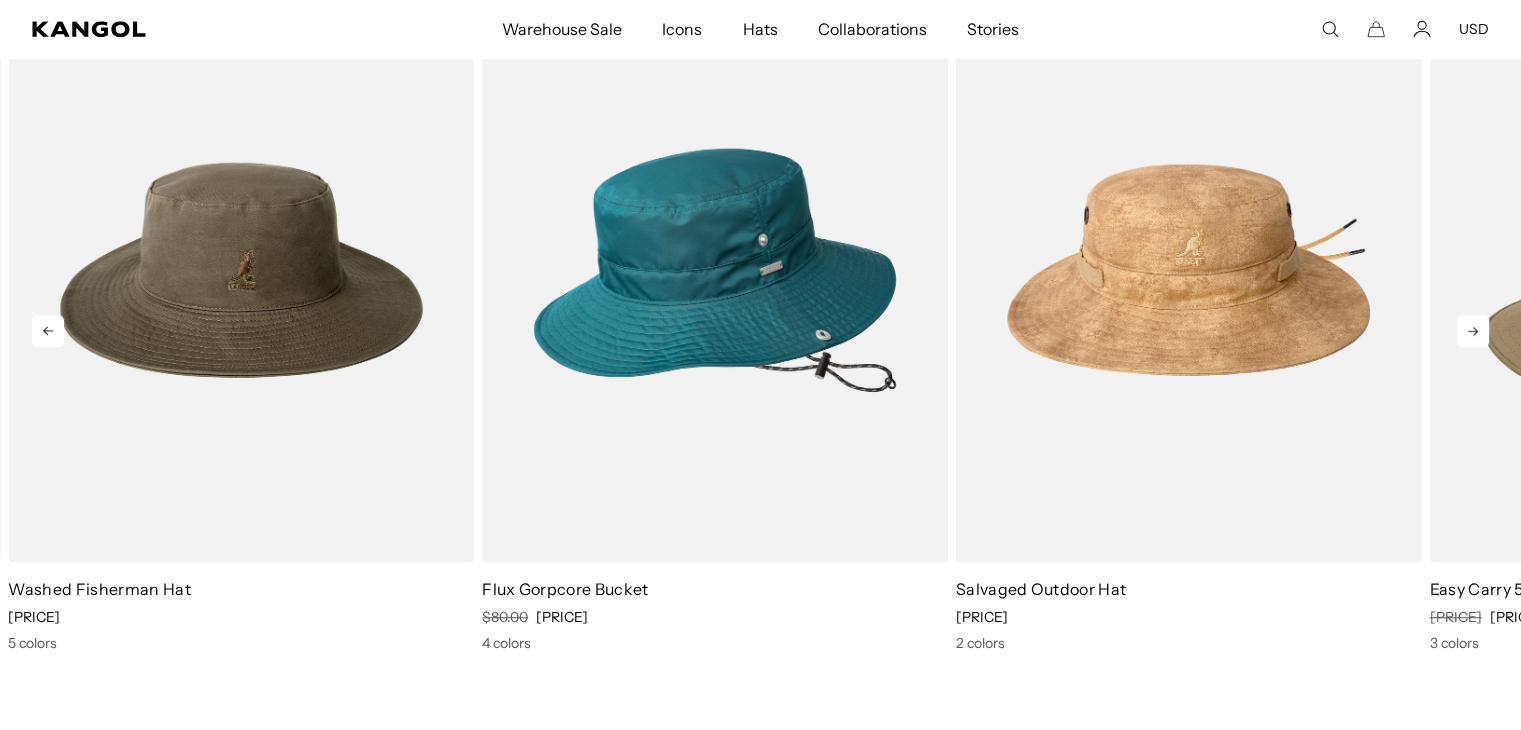 click at bounding box center (1473, 331) 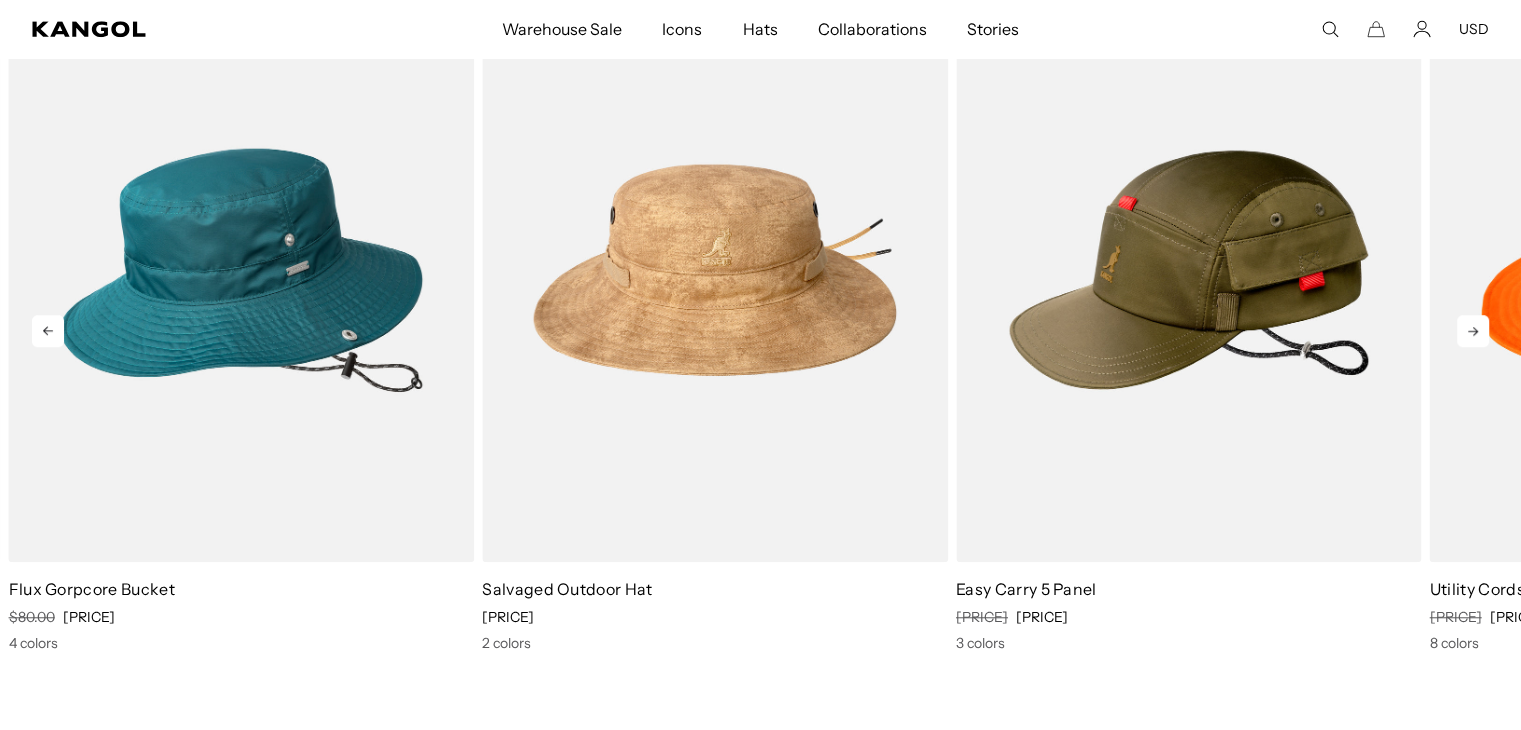 scroll, scrollTop: 0, scrollLeft: 0, axis: both 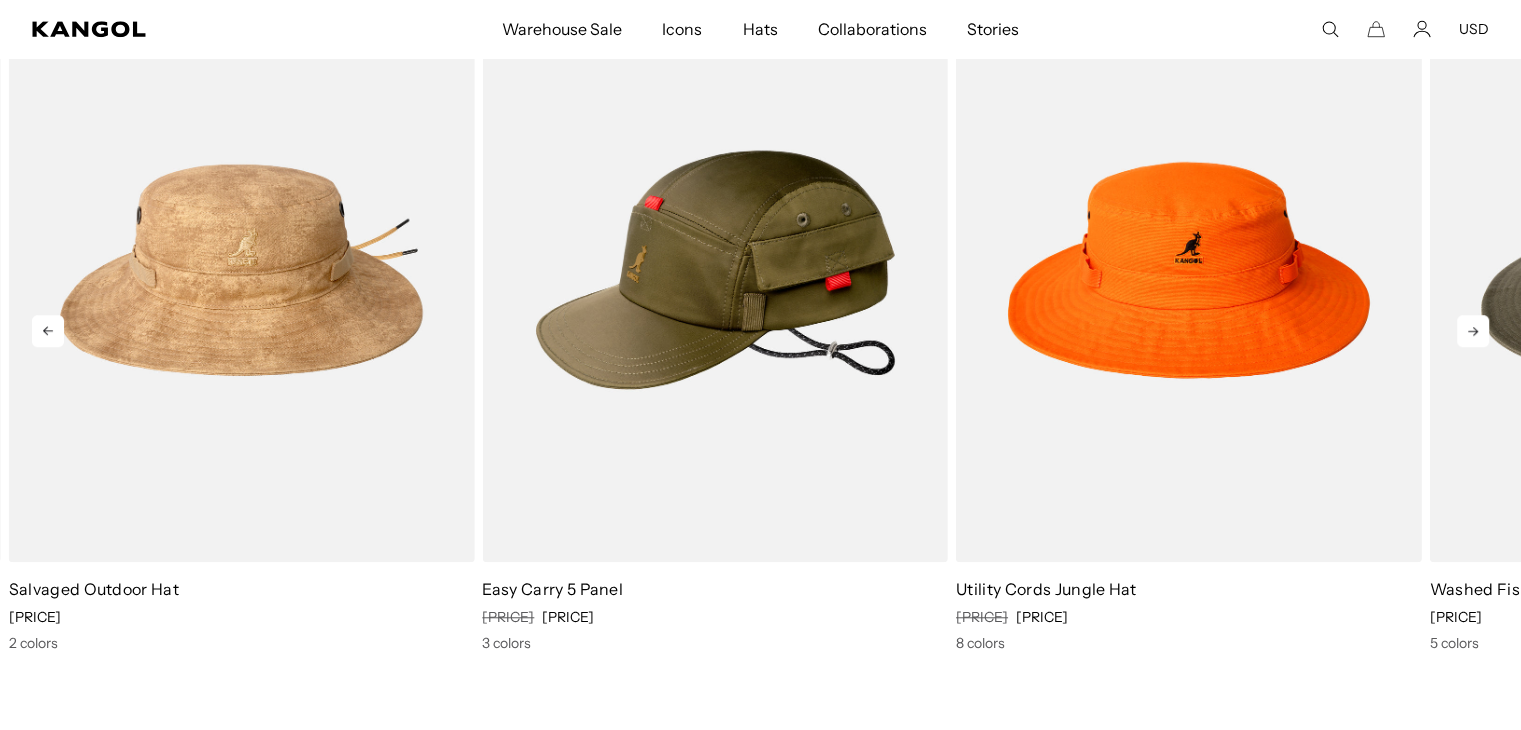 click at bounding box center [1473, 331] 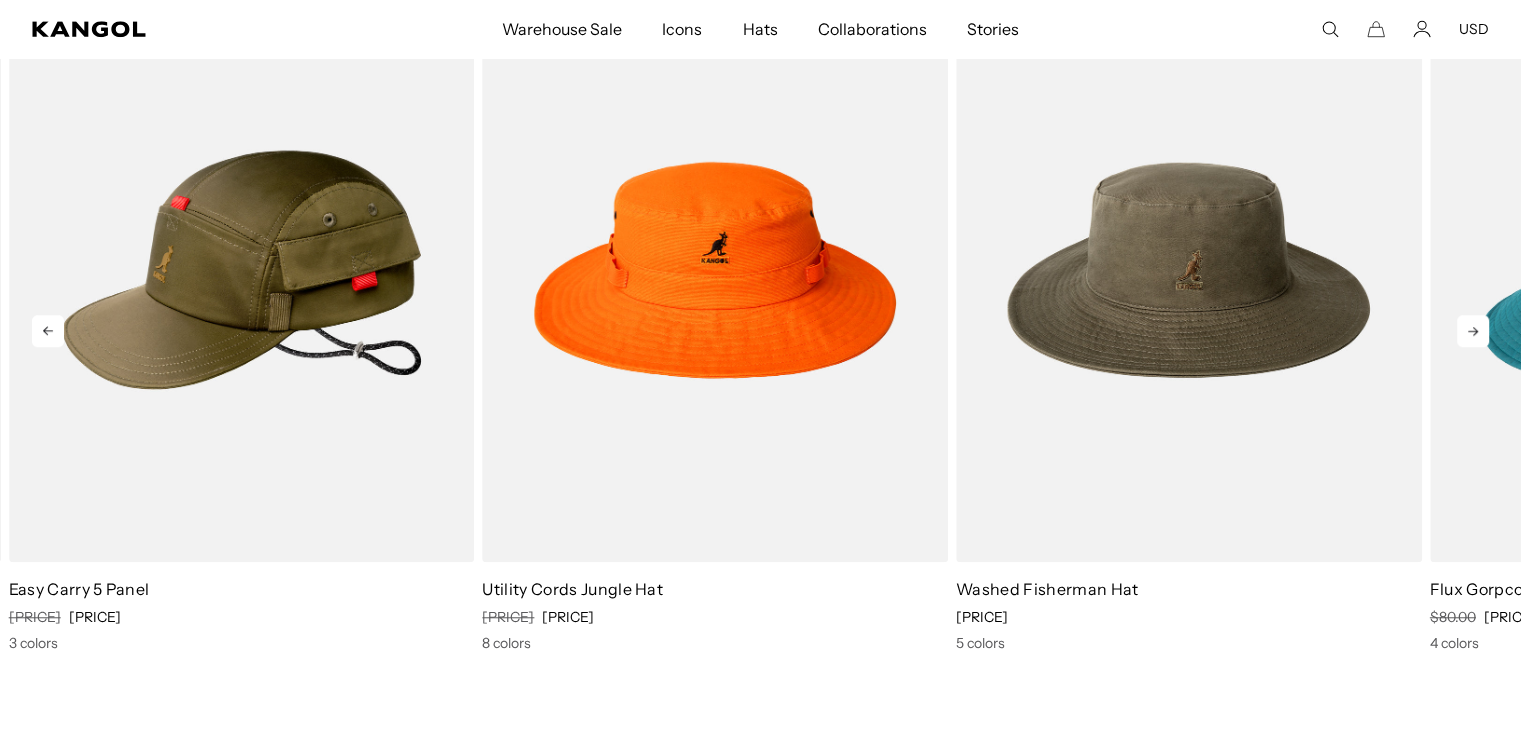 click at bounding box center [1473, 331] 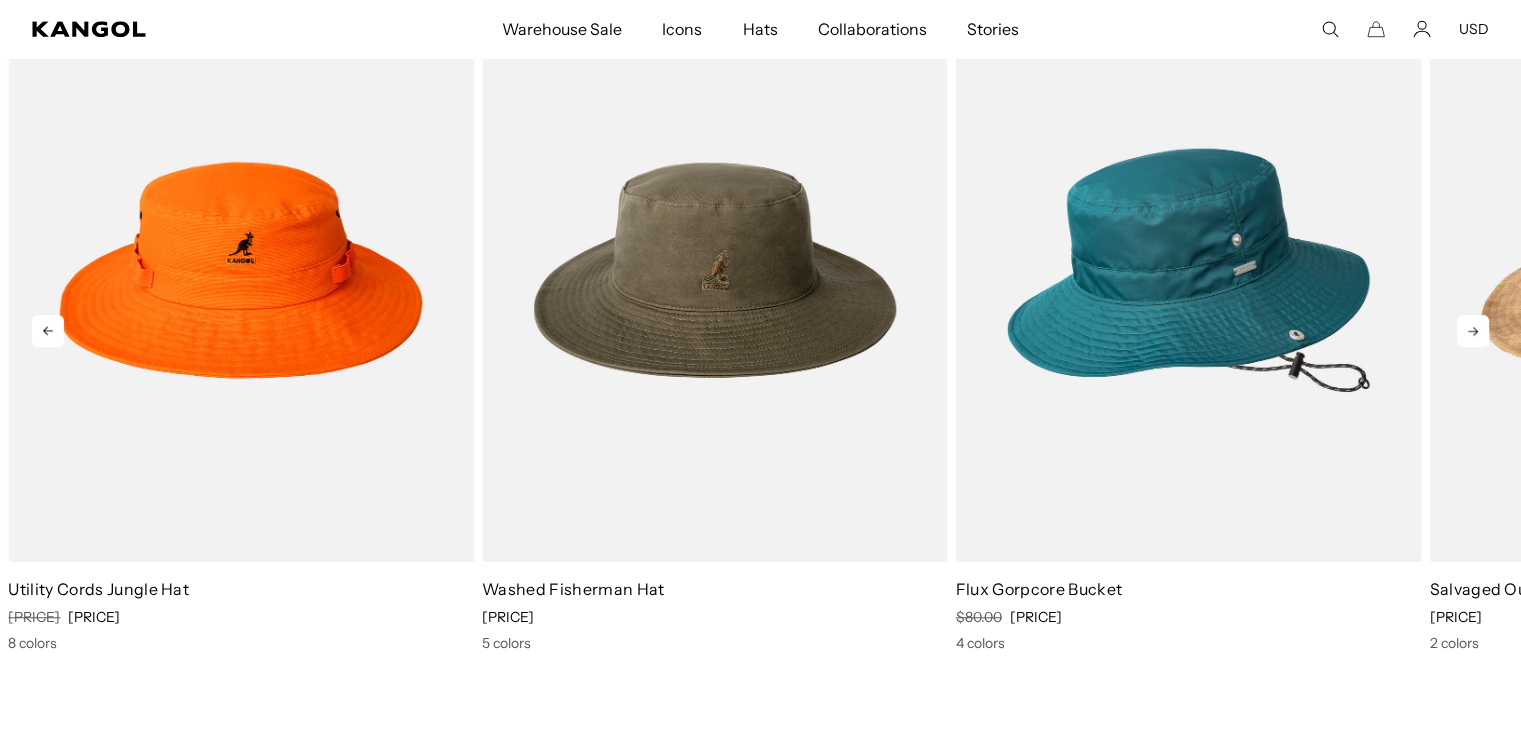 click at bounding box center [1473, 331] 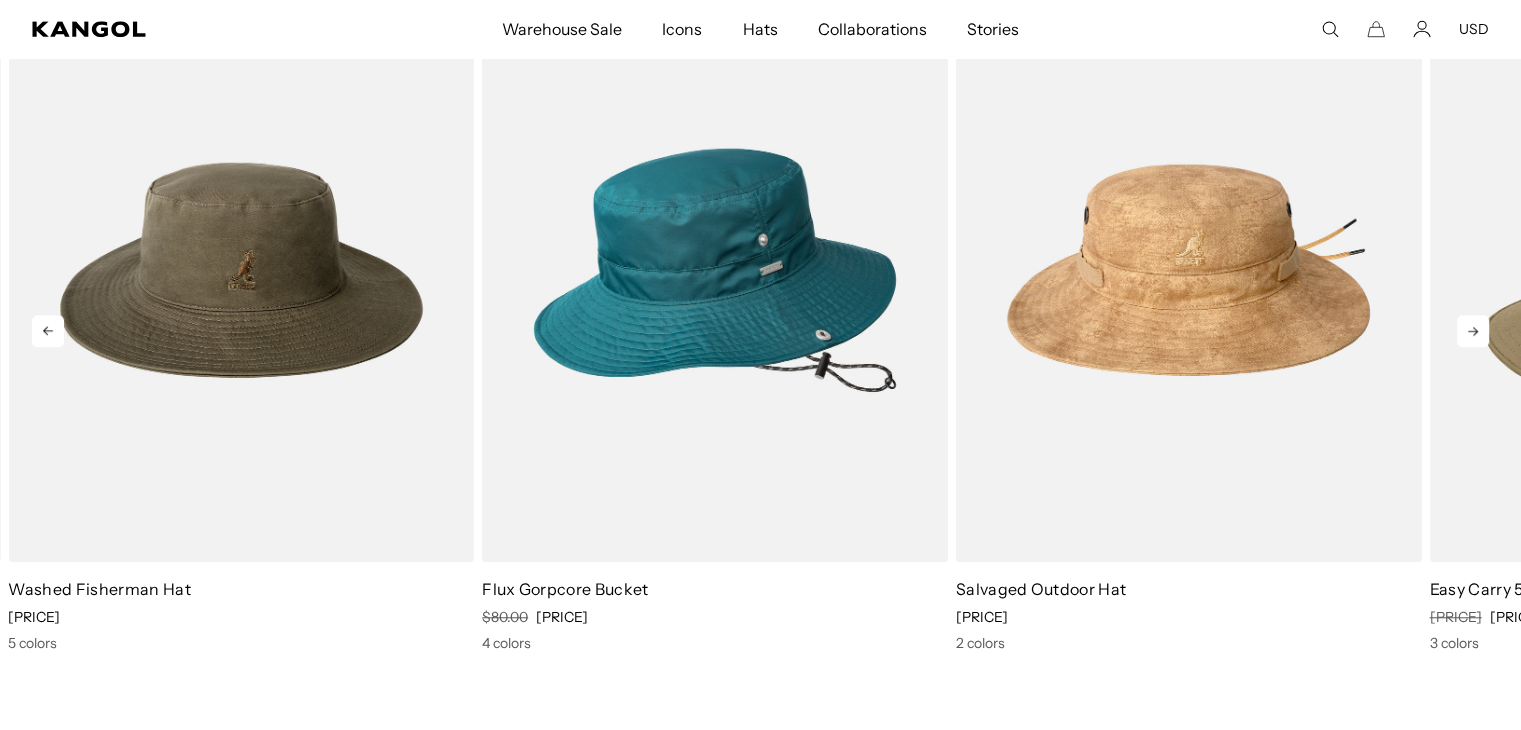 click at bounding box center [1473, 331] 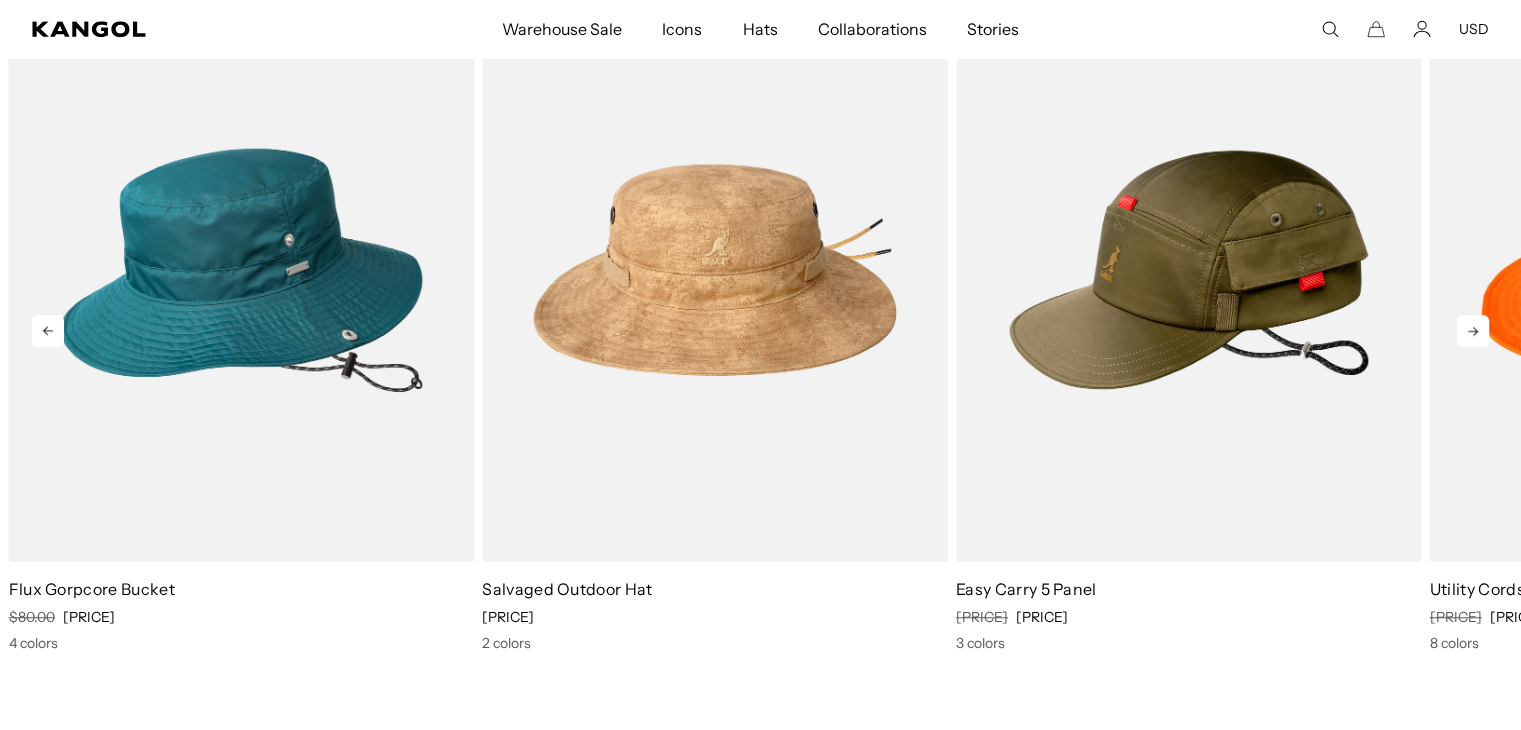 click at bounding box center (1473, 331) 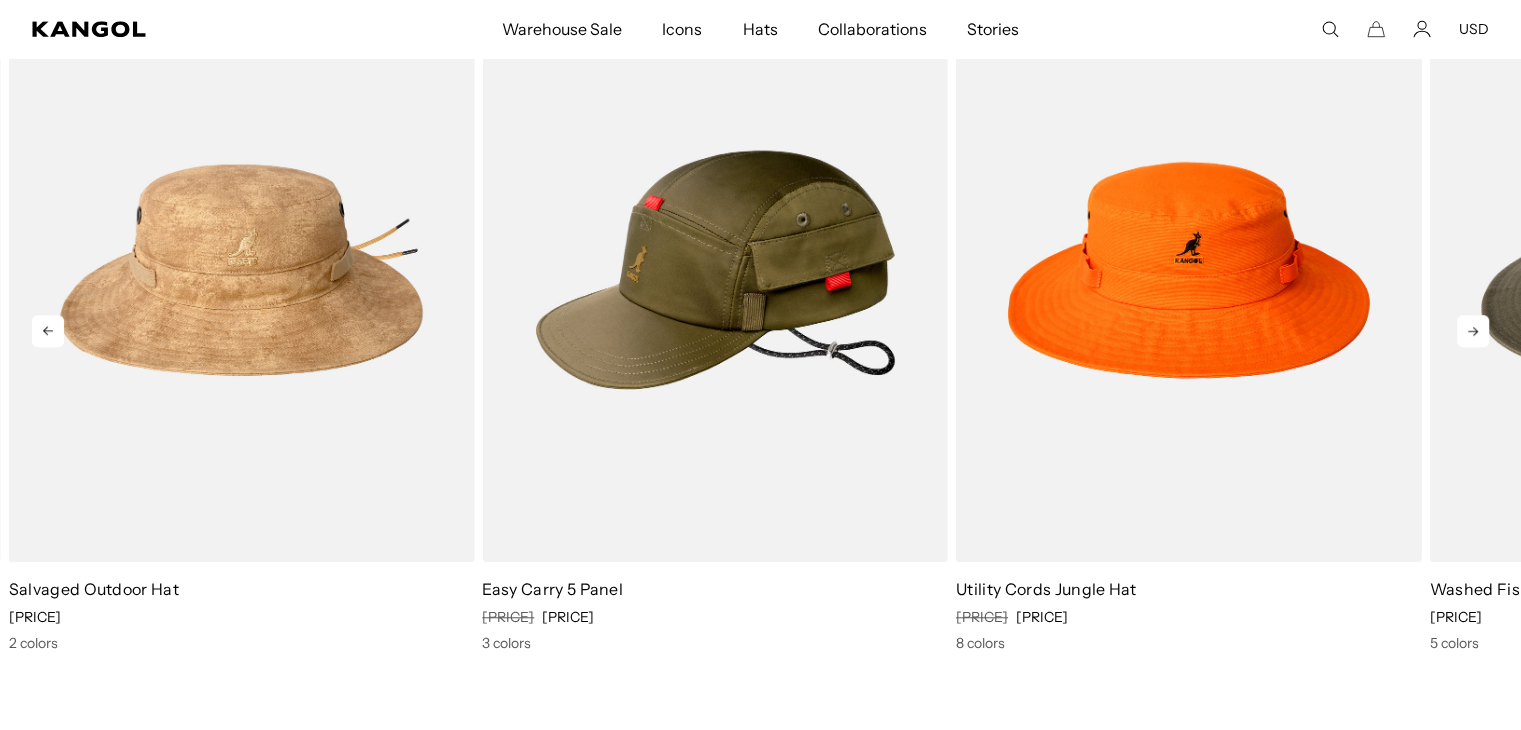 click at bounding box center (1473, 331) 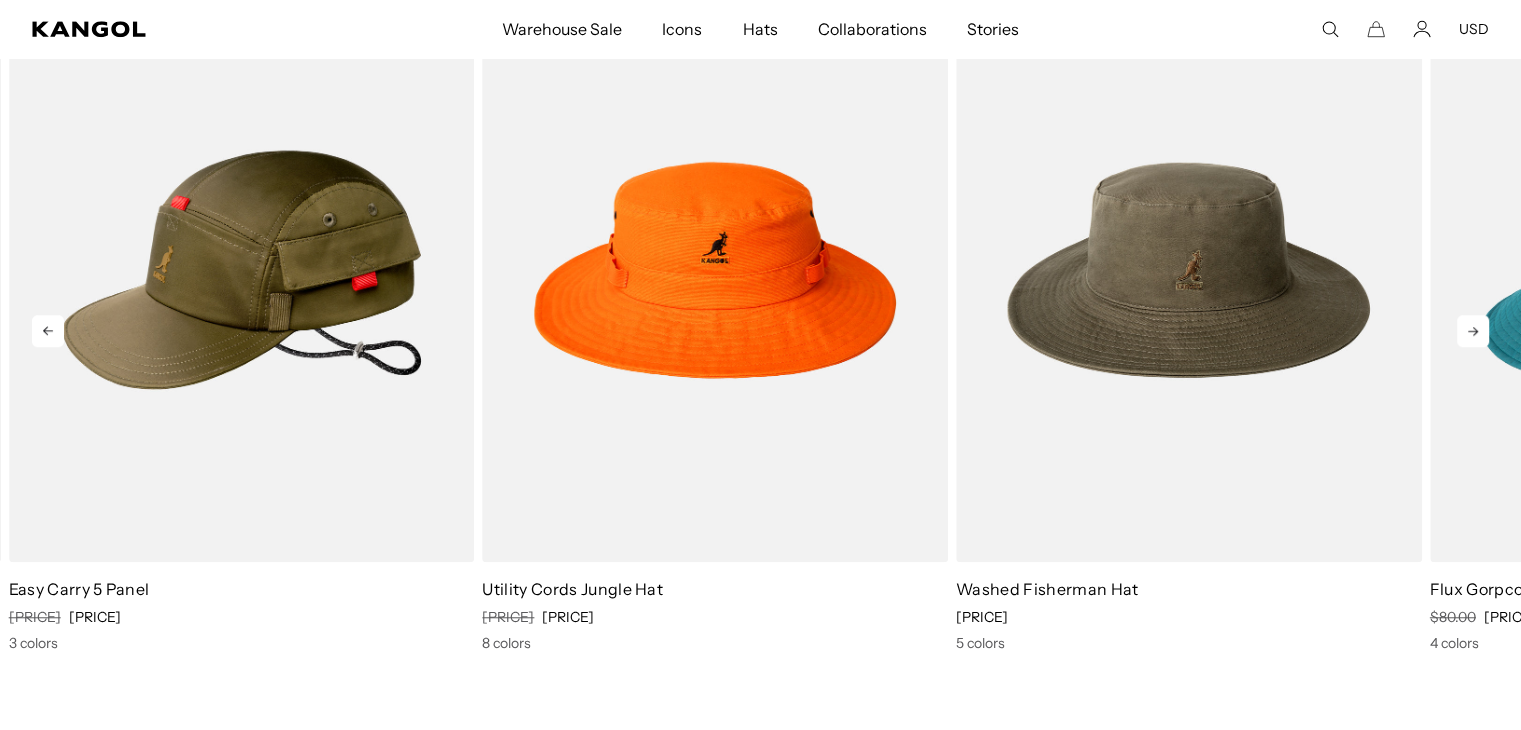 click at bounding box center (1473, 331) 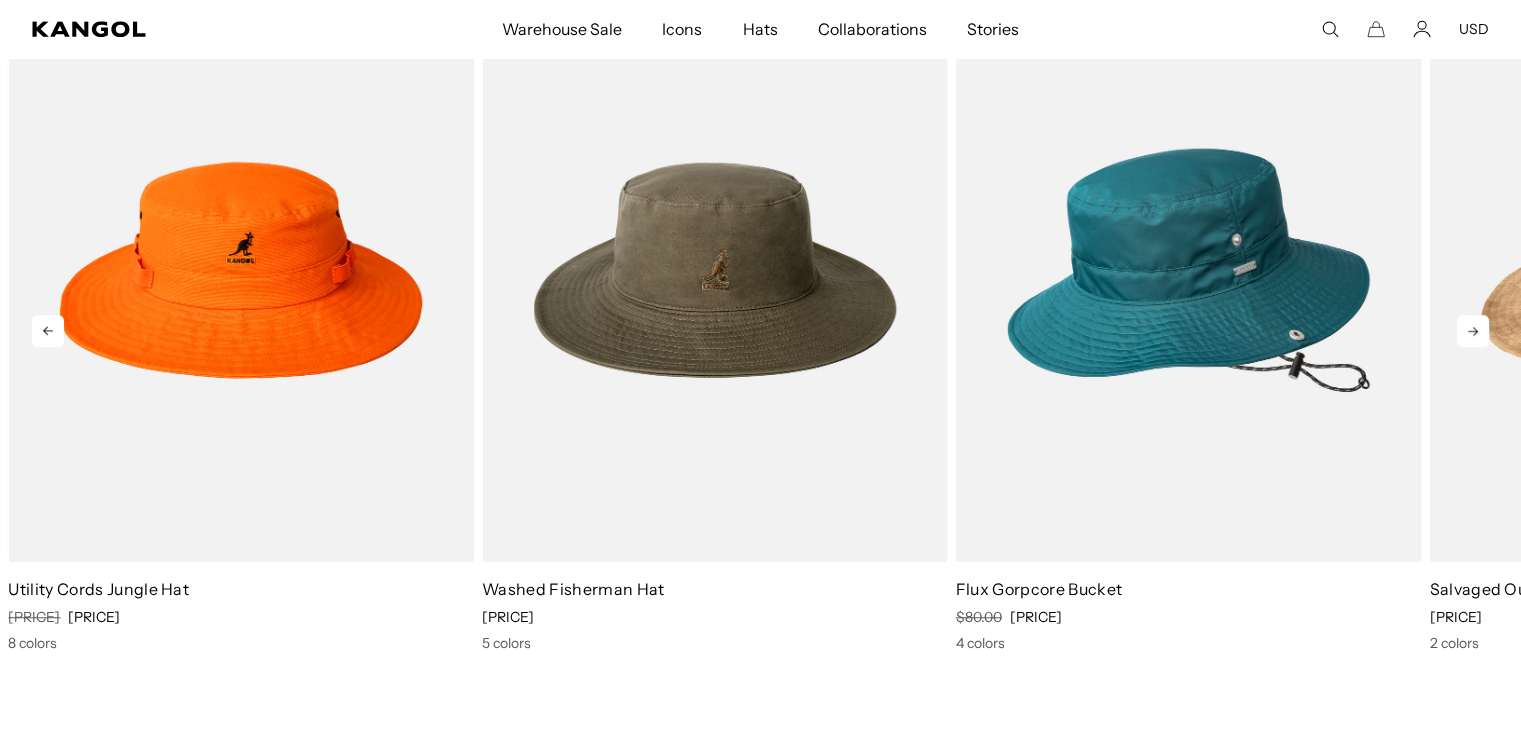 click at bounding box center [1473, 331] 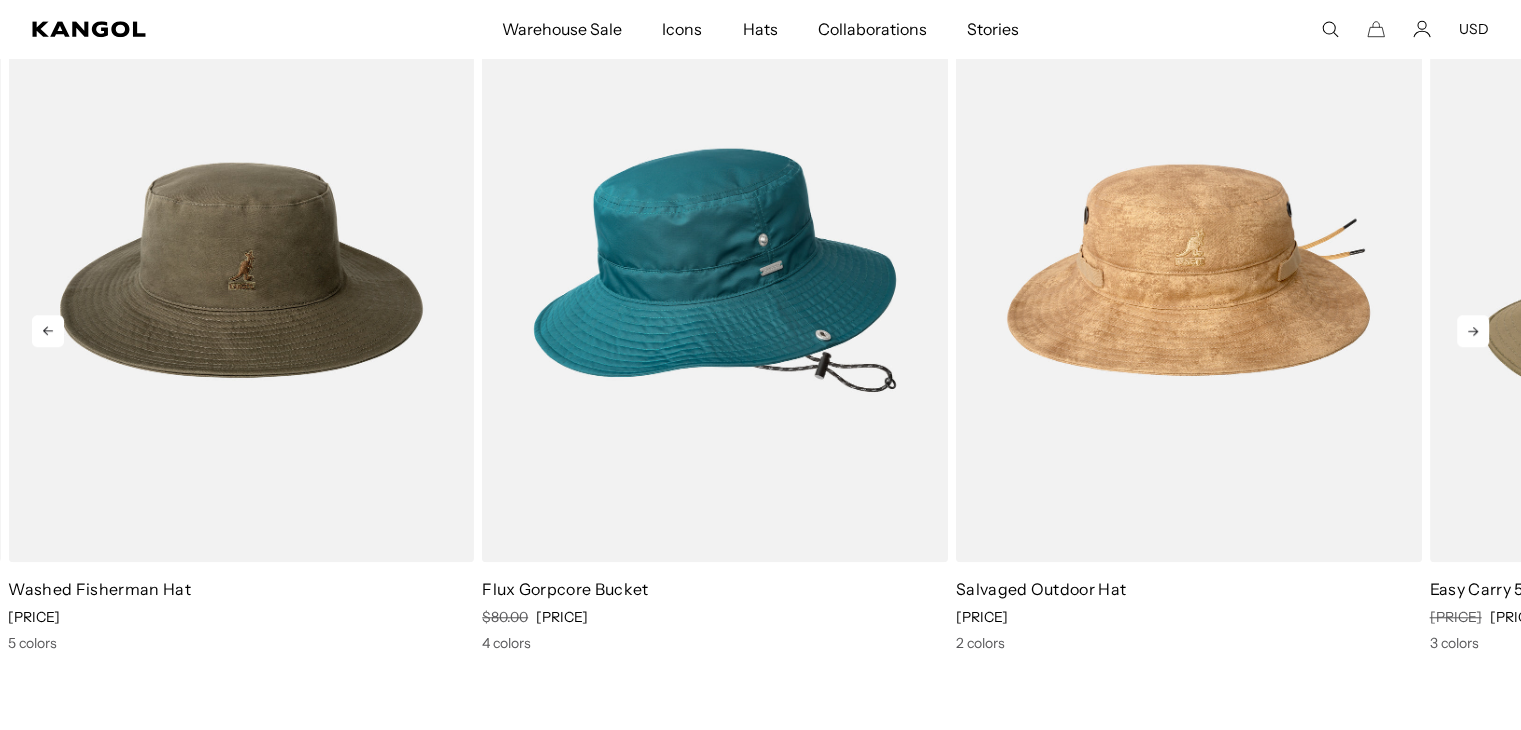 click at bounding box center (1473, 331) 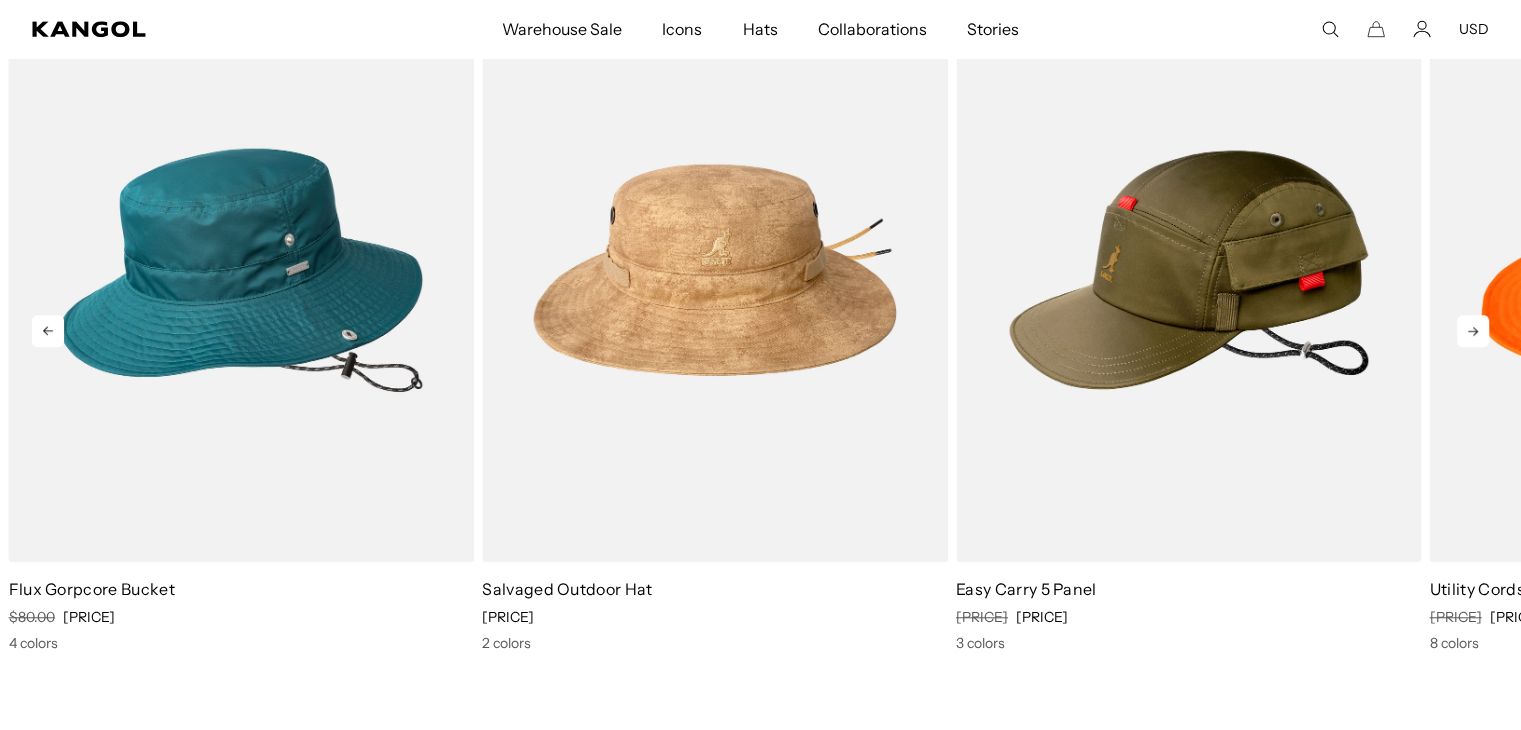 scroll, scrollTop: 0, scrollLeft: 0, axis: both 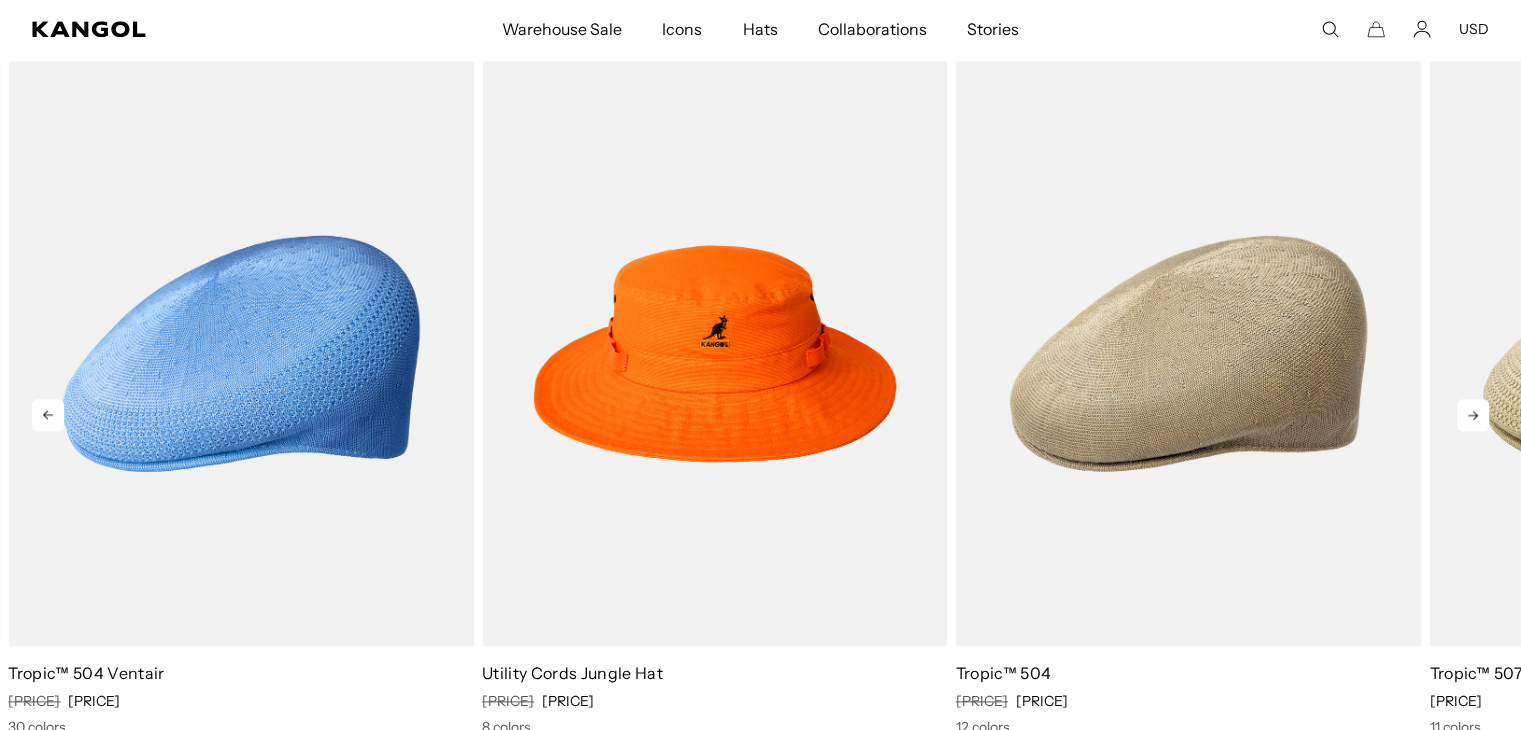 click at bounding box center (1473, 415) 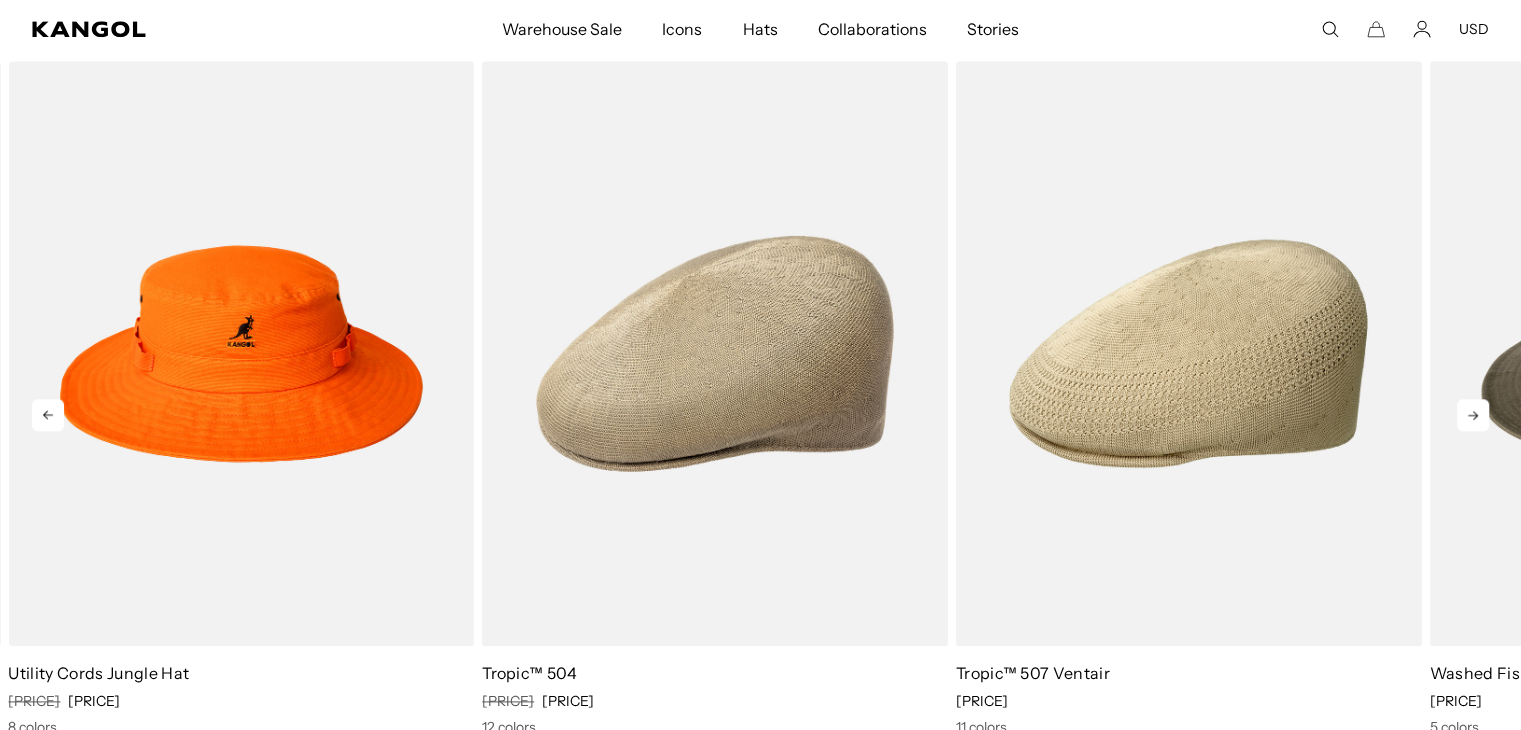 scroll, scrollTop: 2320, scrollLeft: 0, axis: vertical 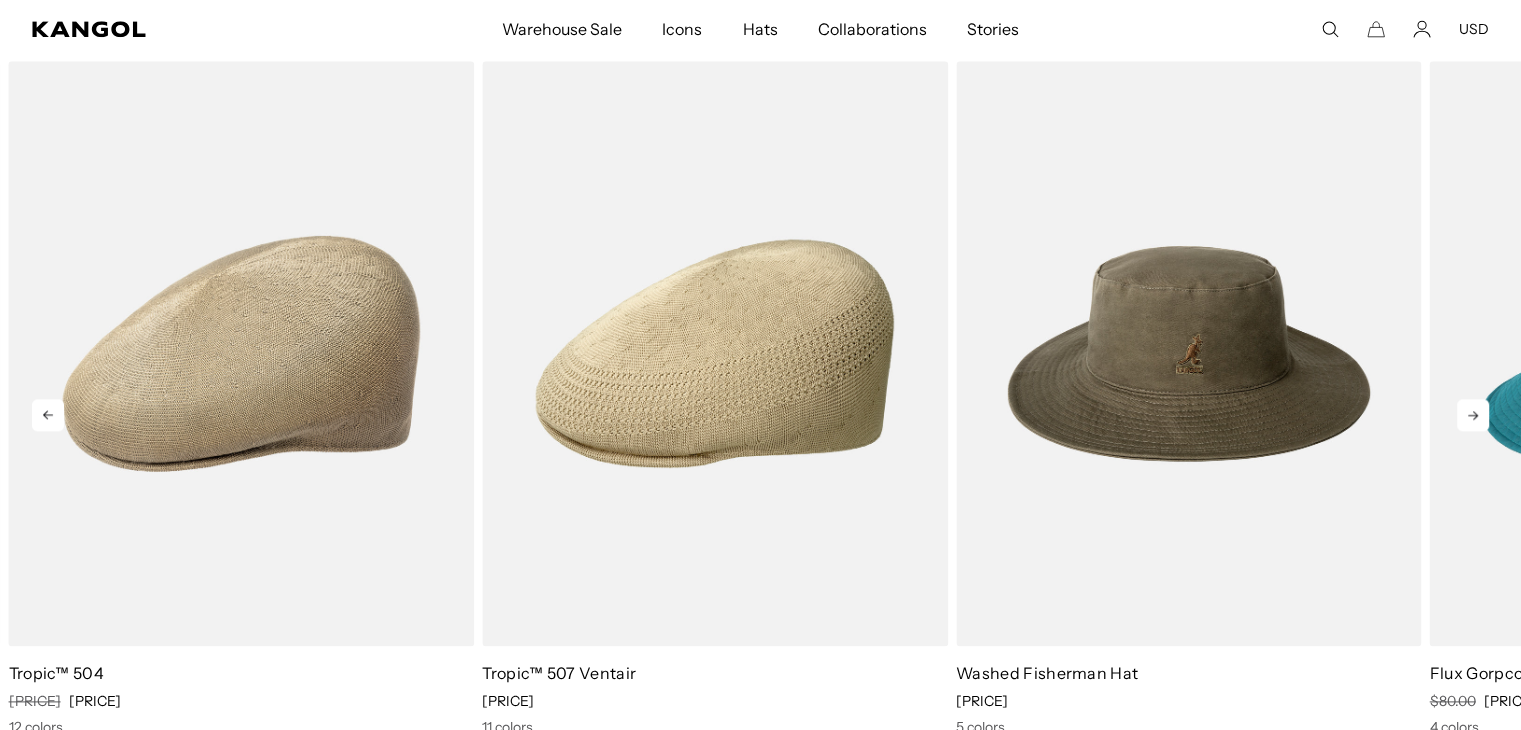 click at bounding box center (1473, 415) 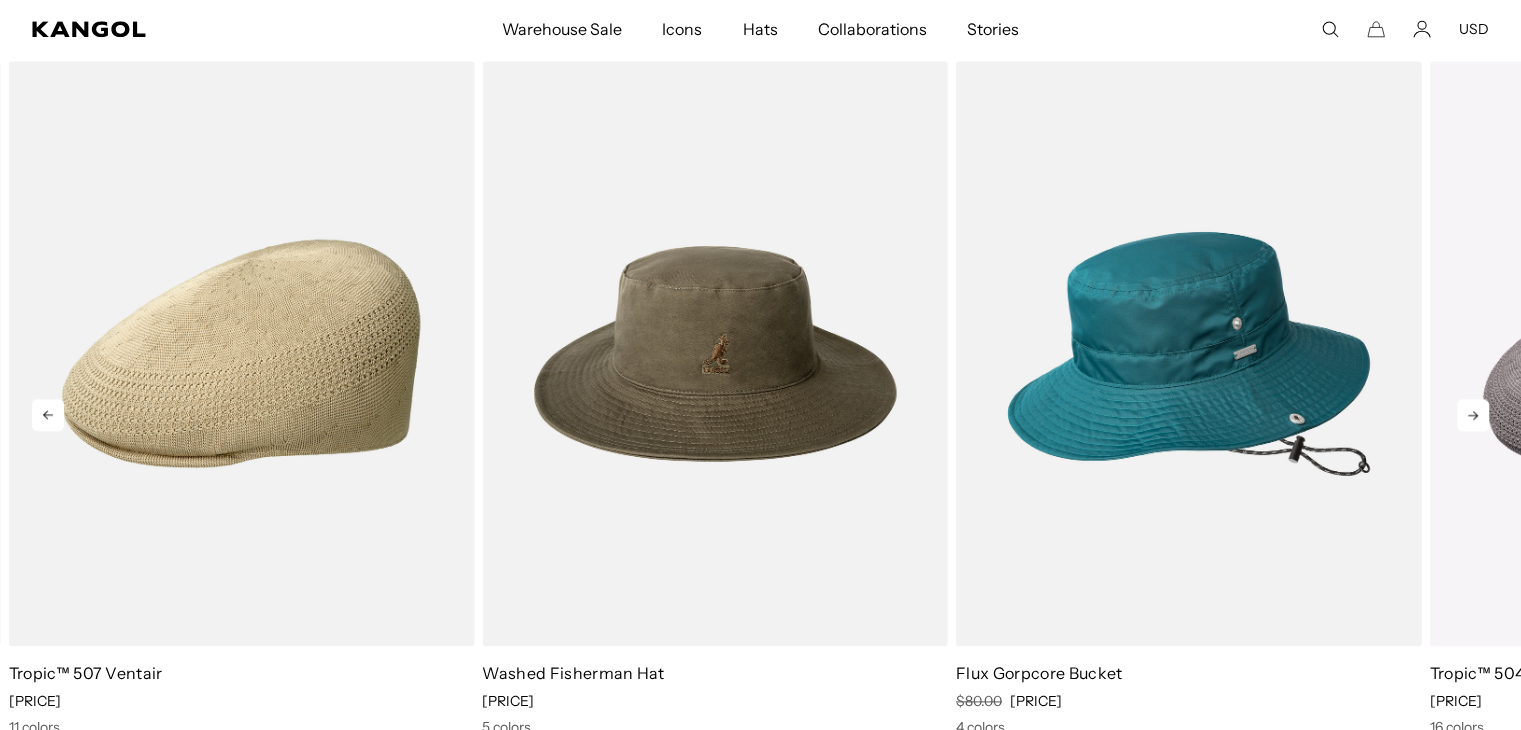 scroll, scrollTop: 0, scrollLeft: 412, axis: horizontal 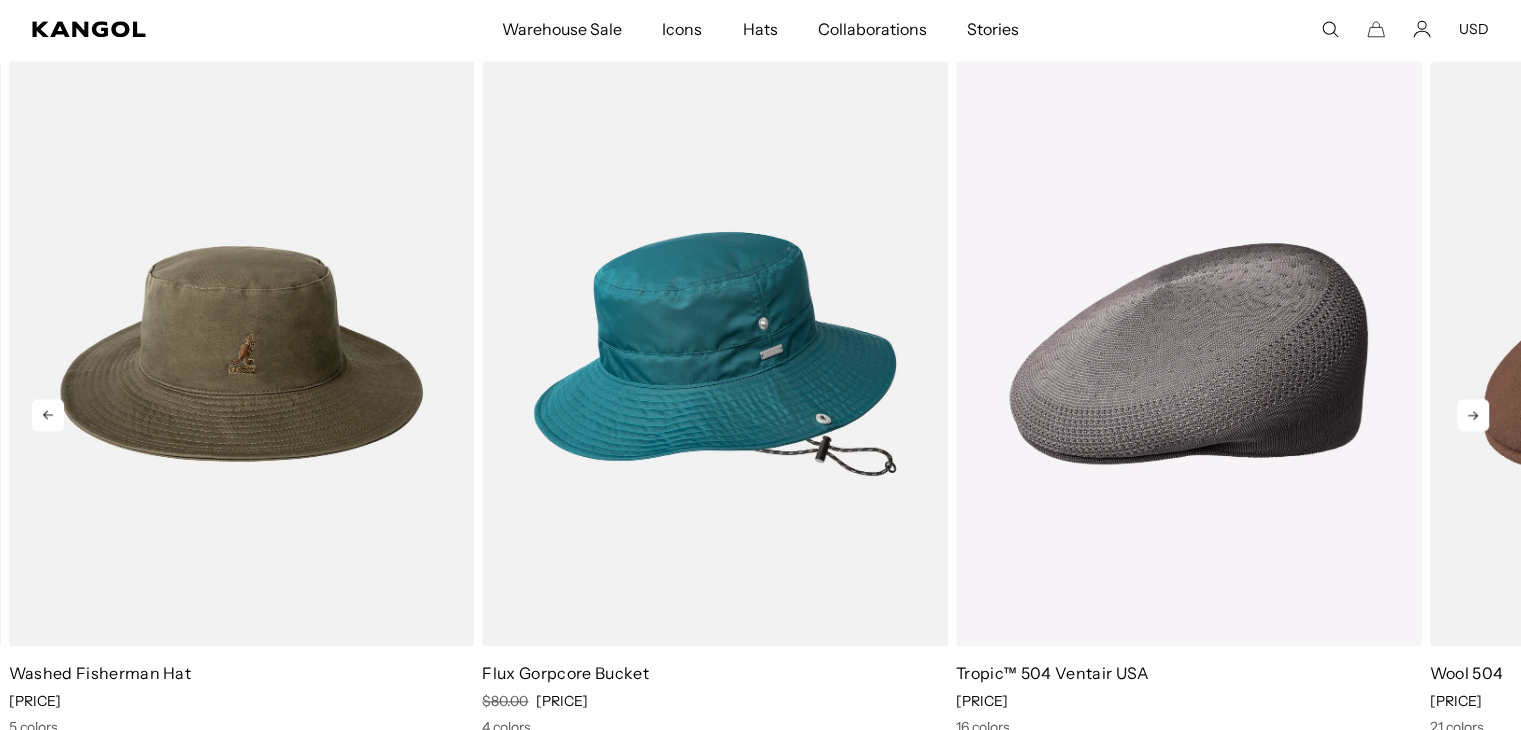 click at bounding box center (1473, 415) 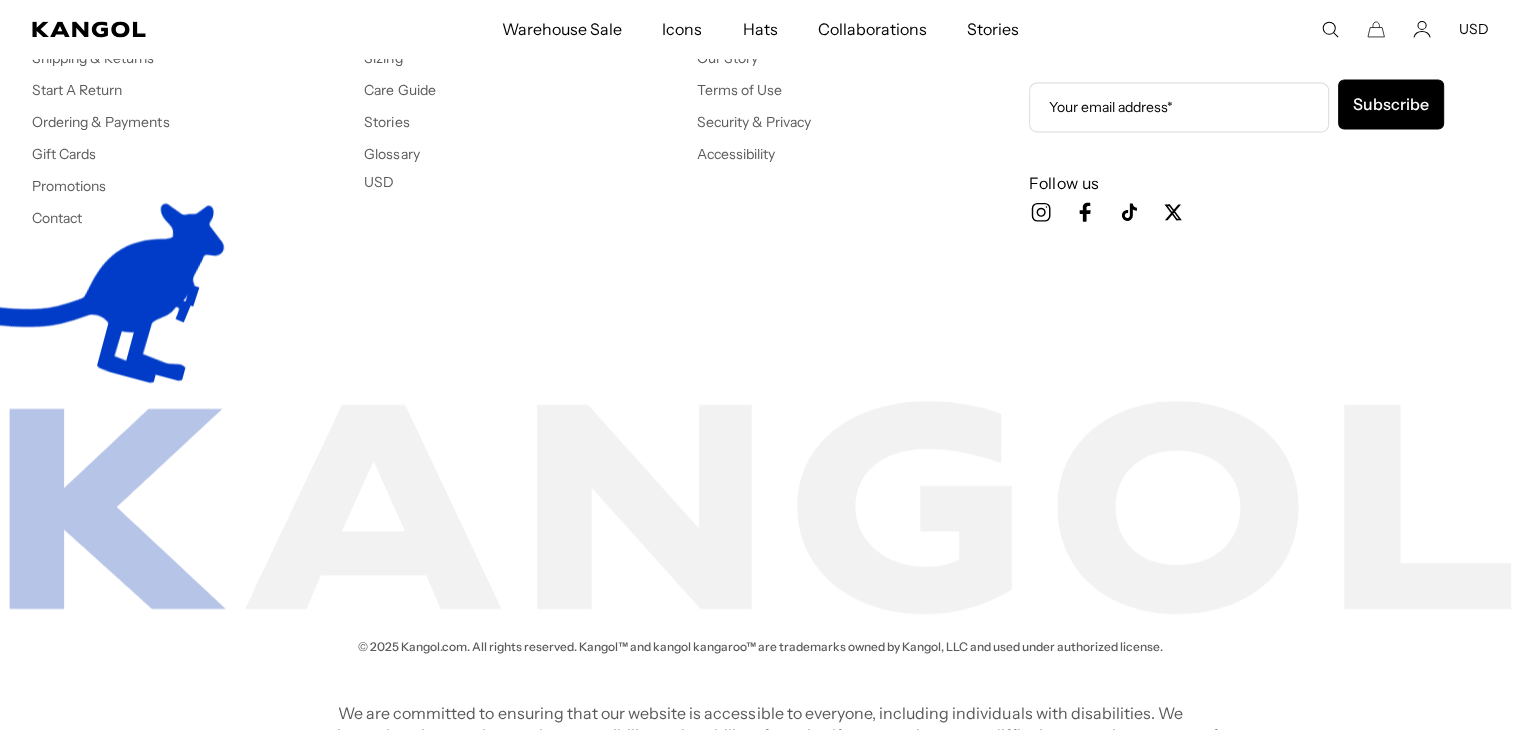 scroll, scrollTop: 3274, scrollLeft: 0, axis: vertical 